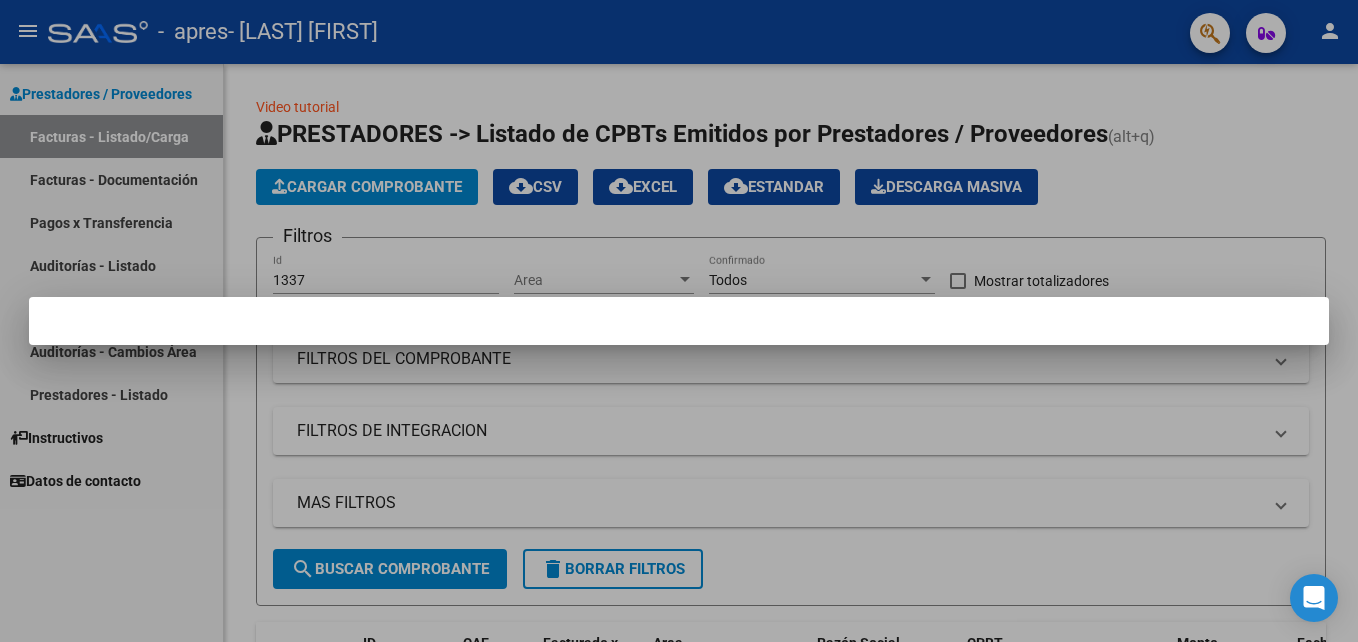 scroll, scrollTop: 0, scrollLeft: 0, axis: both 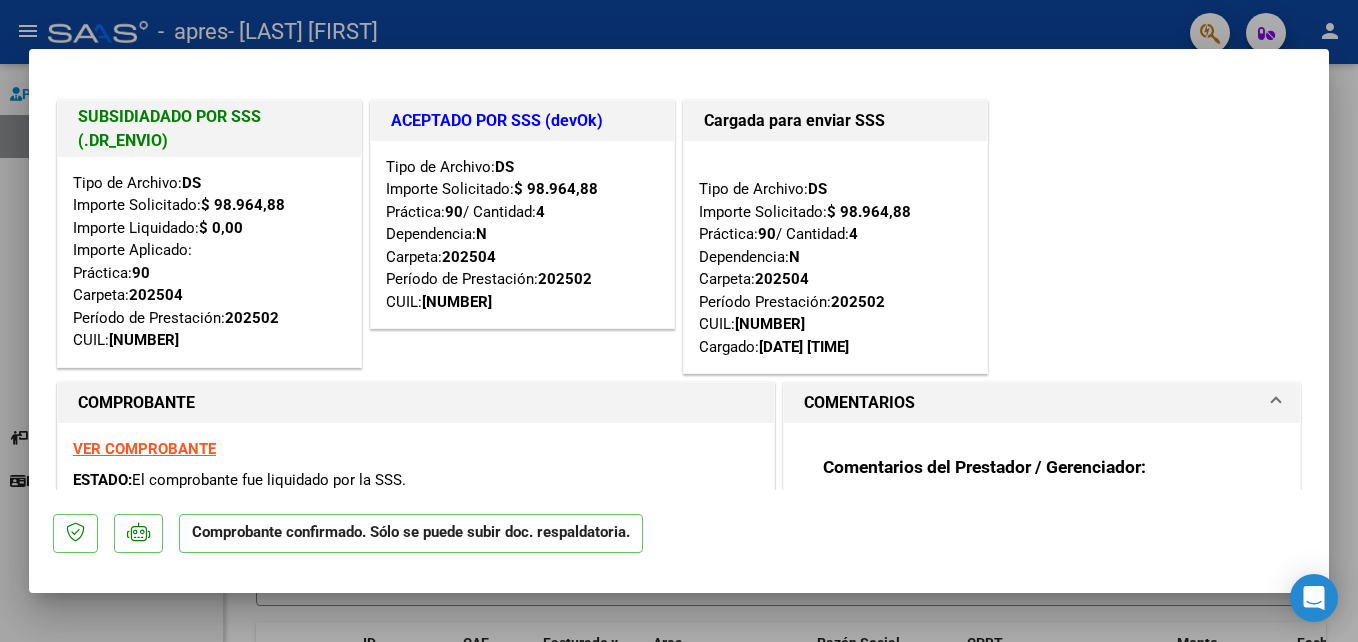 click at bounding box center [679, 321] 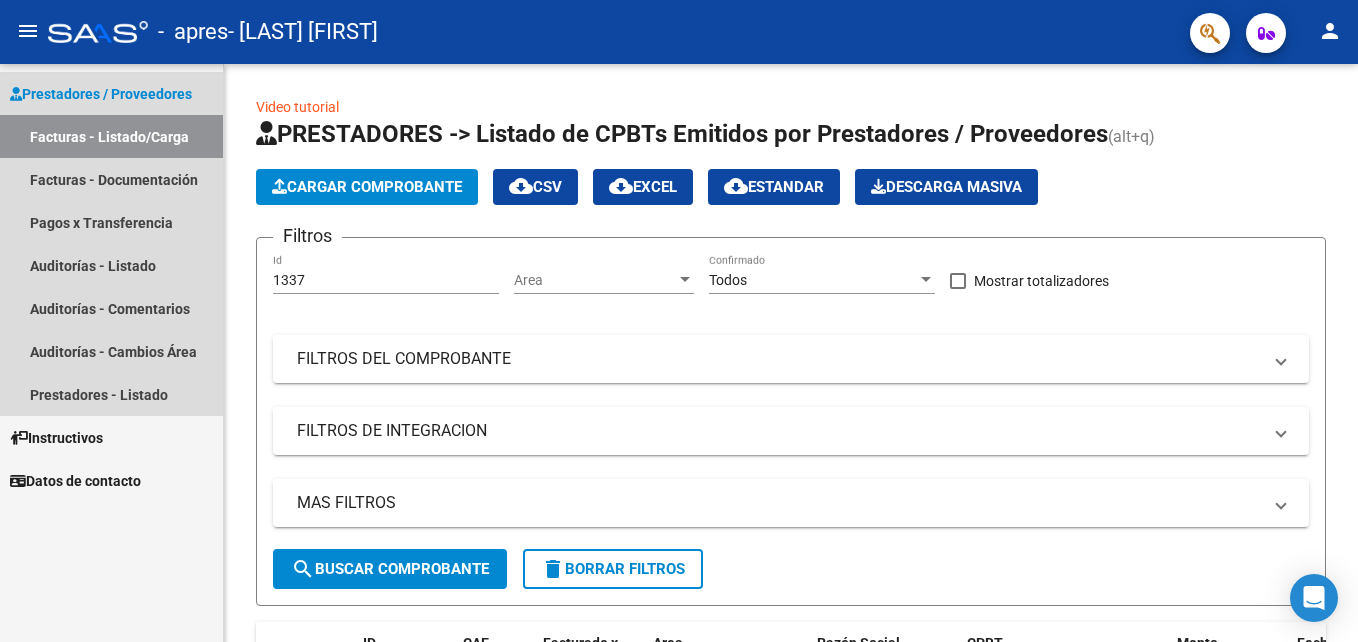 click on "Facturas - Listado/Carga" at bounding box center (111, 136) 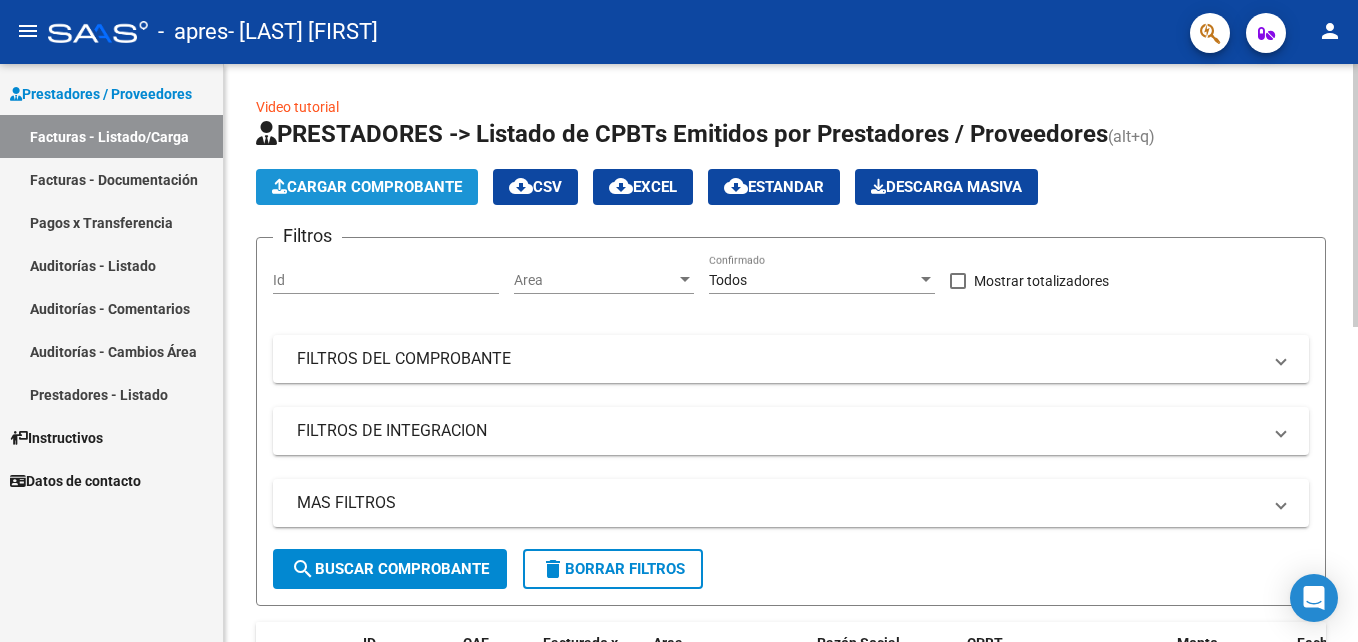 click on "Cargar Comprobante" 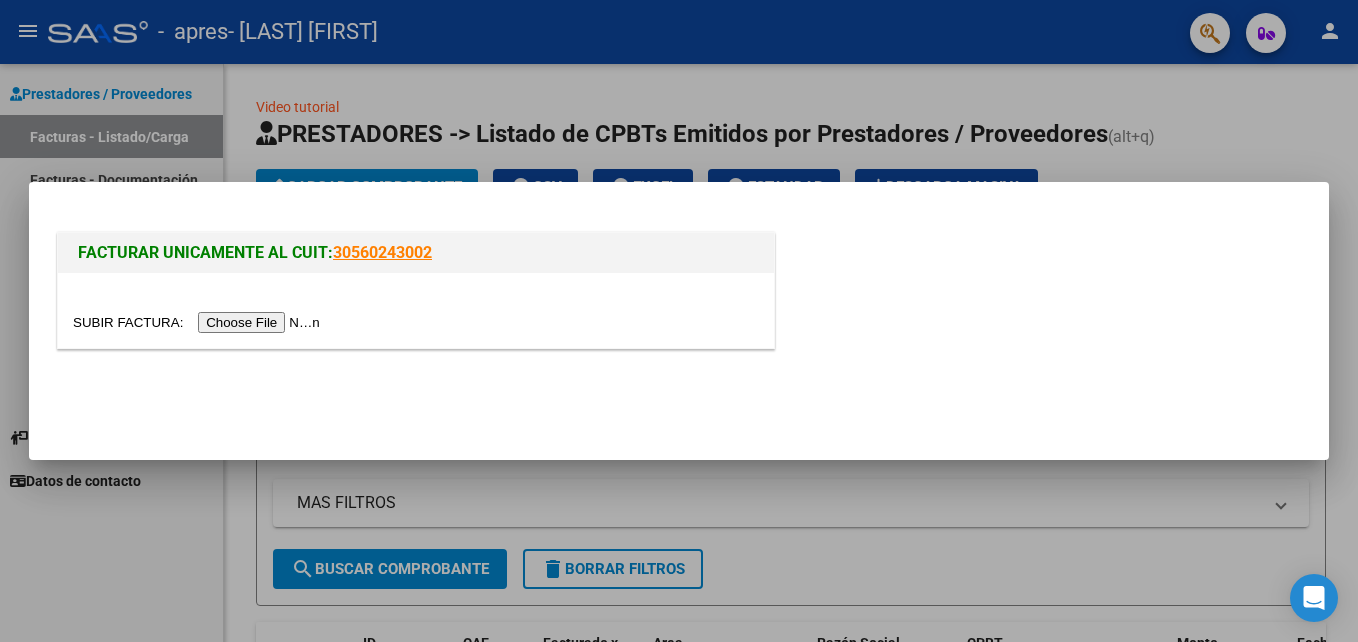 click at bounding box center [199, 322] 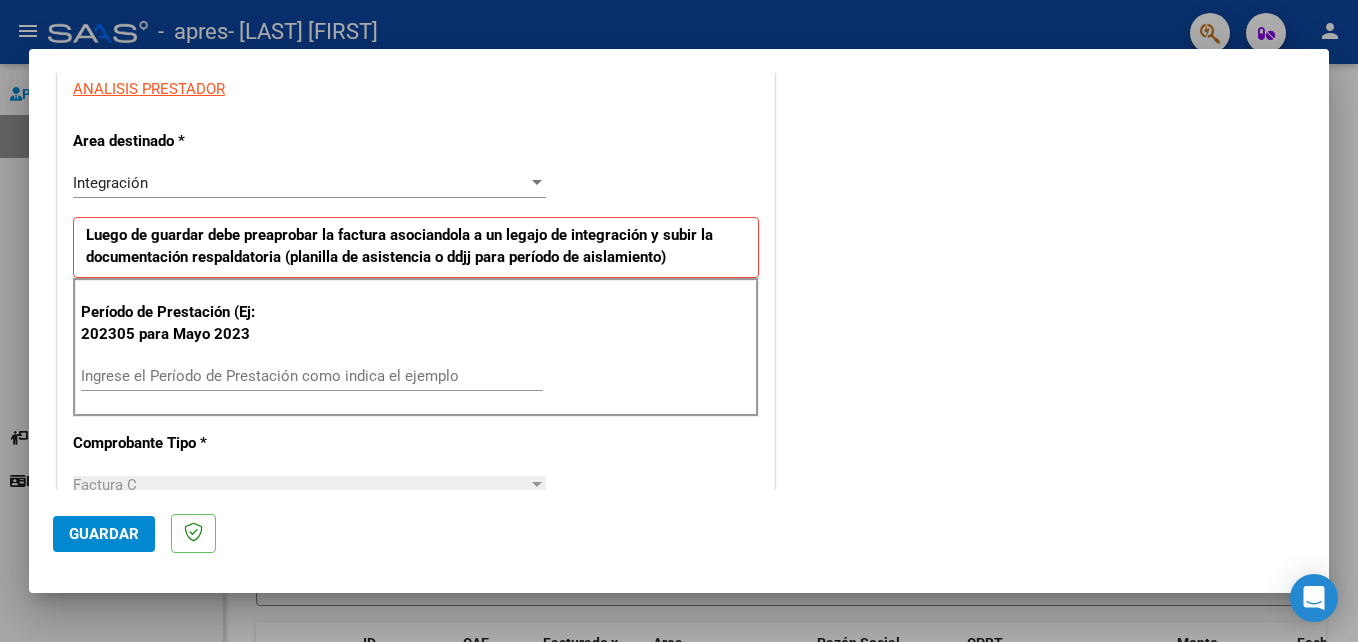 scroll, scrollTop: 388, scrollLeft: 0, axis: vertical 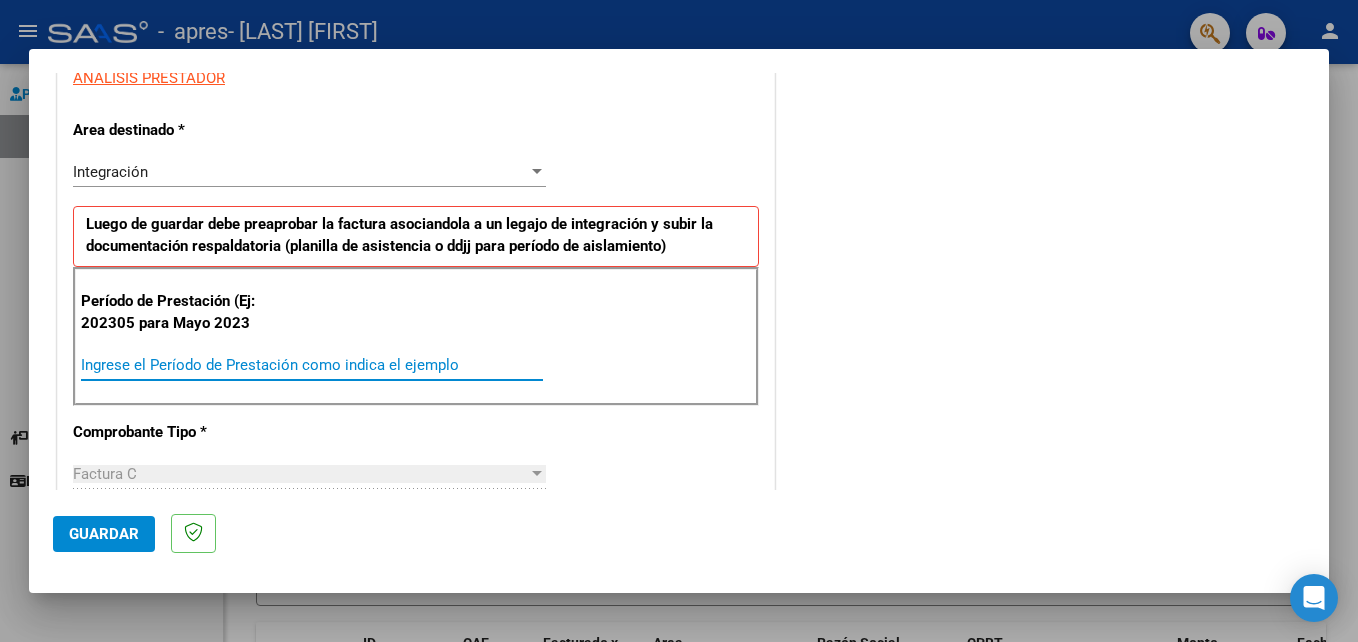 click on "Ingrese el Período de Prestación como indica el ejemplo" at bounding box center (312, 365) 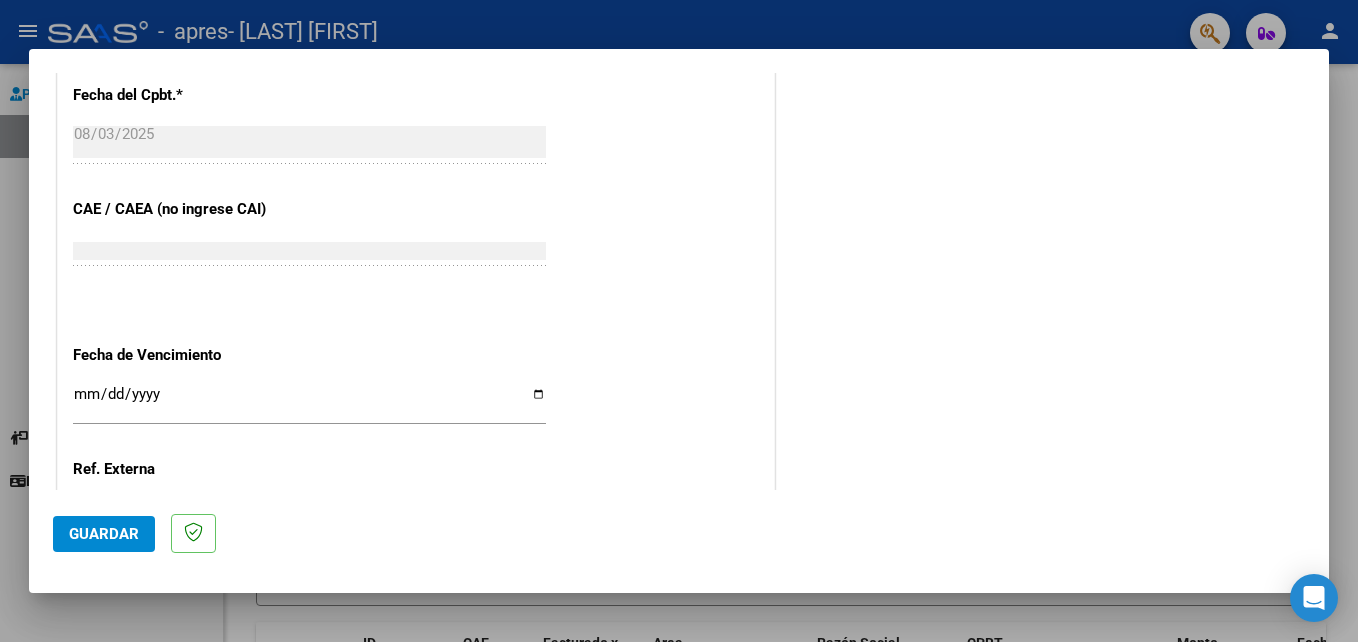 scroll, scrollTop: 1135, scrollLeft: 0, axis: vertical 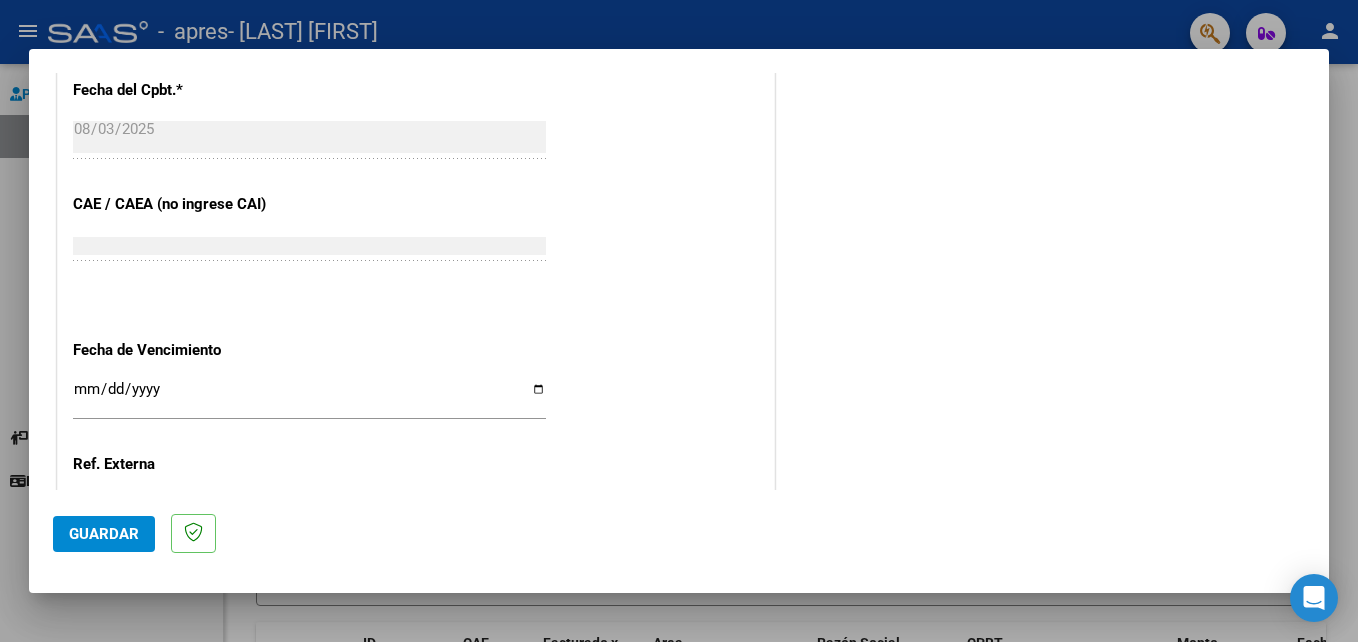 type on "202507" 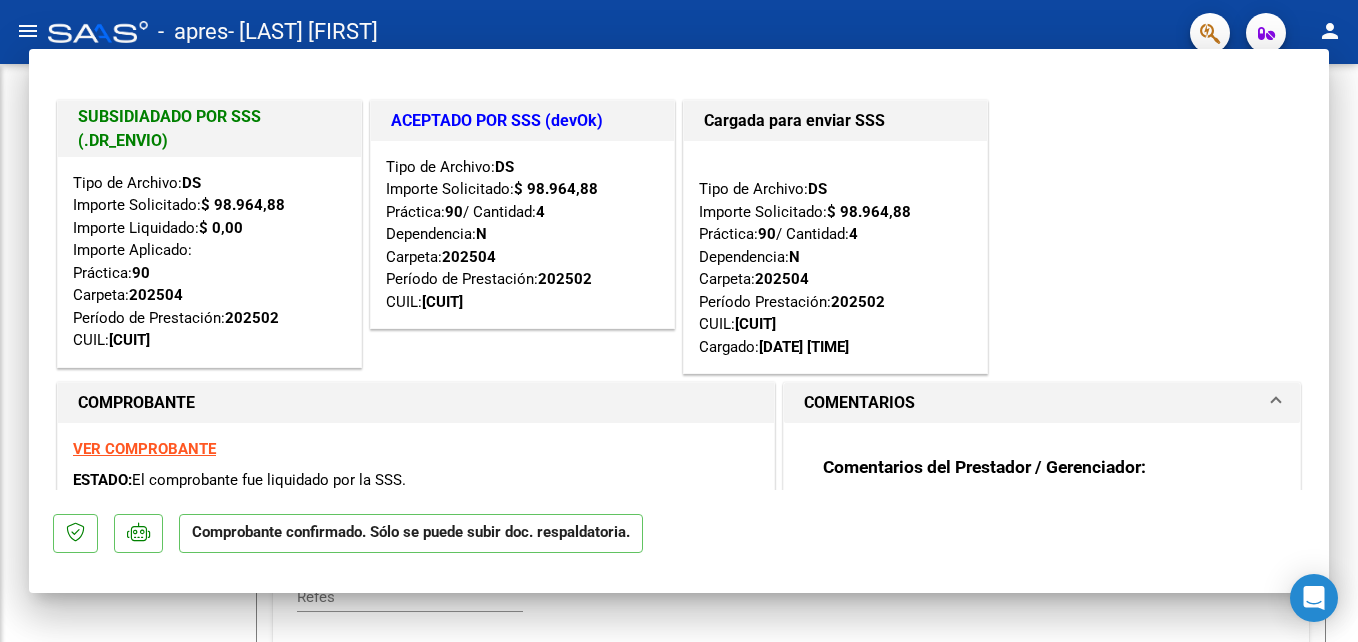 scroll, scrollTop: 0, scrollLeft: 0, axis: both 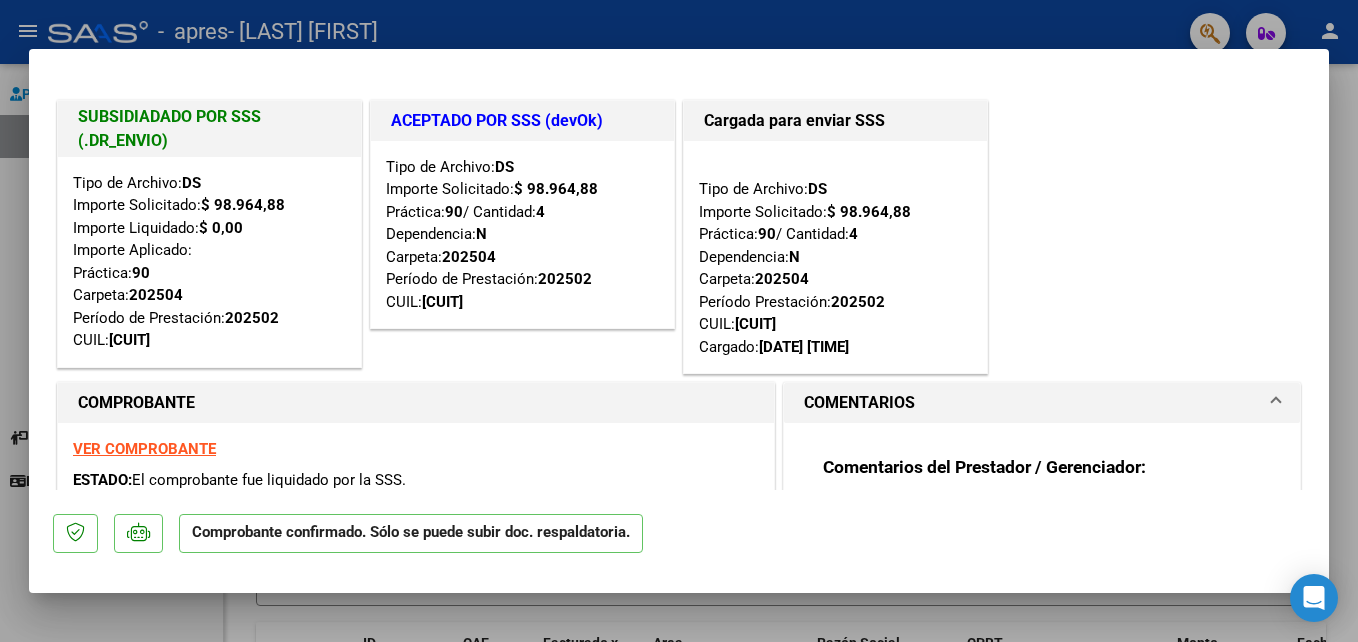 click at bounding box center (679, 321) 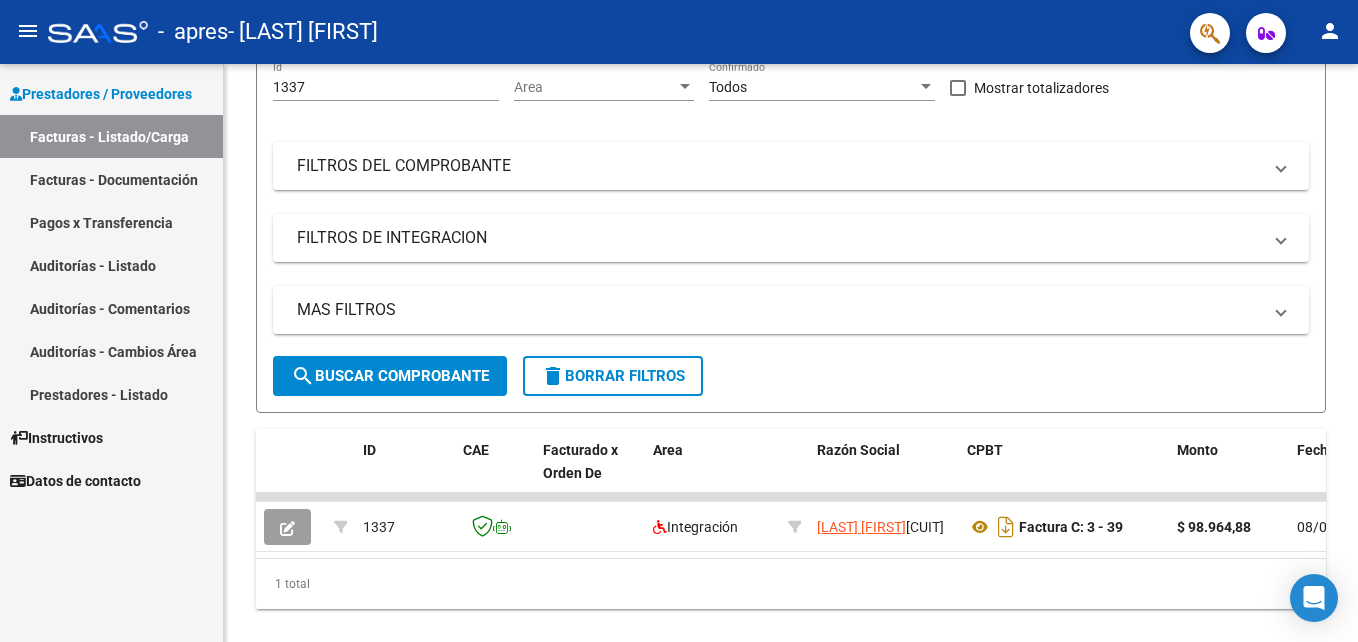 scroll, scrollTop: 240, scrollLeft: 0, axis: vertical 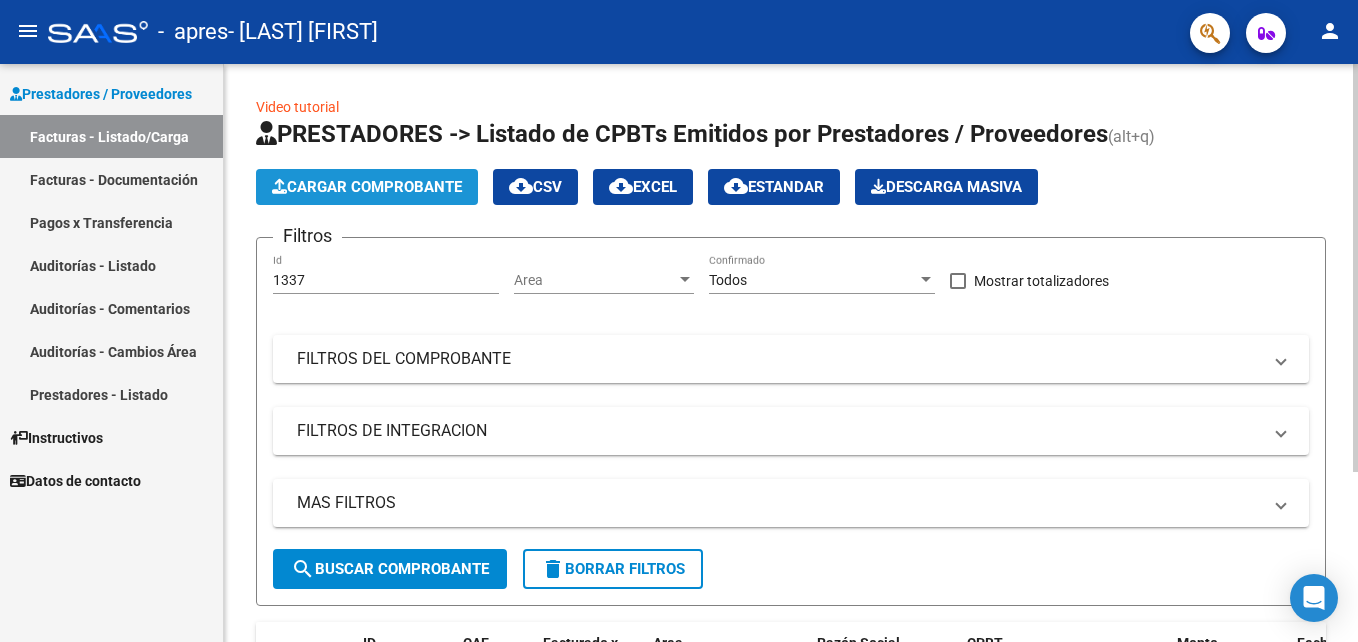 click on "Cargar Comprobante" 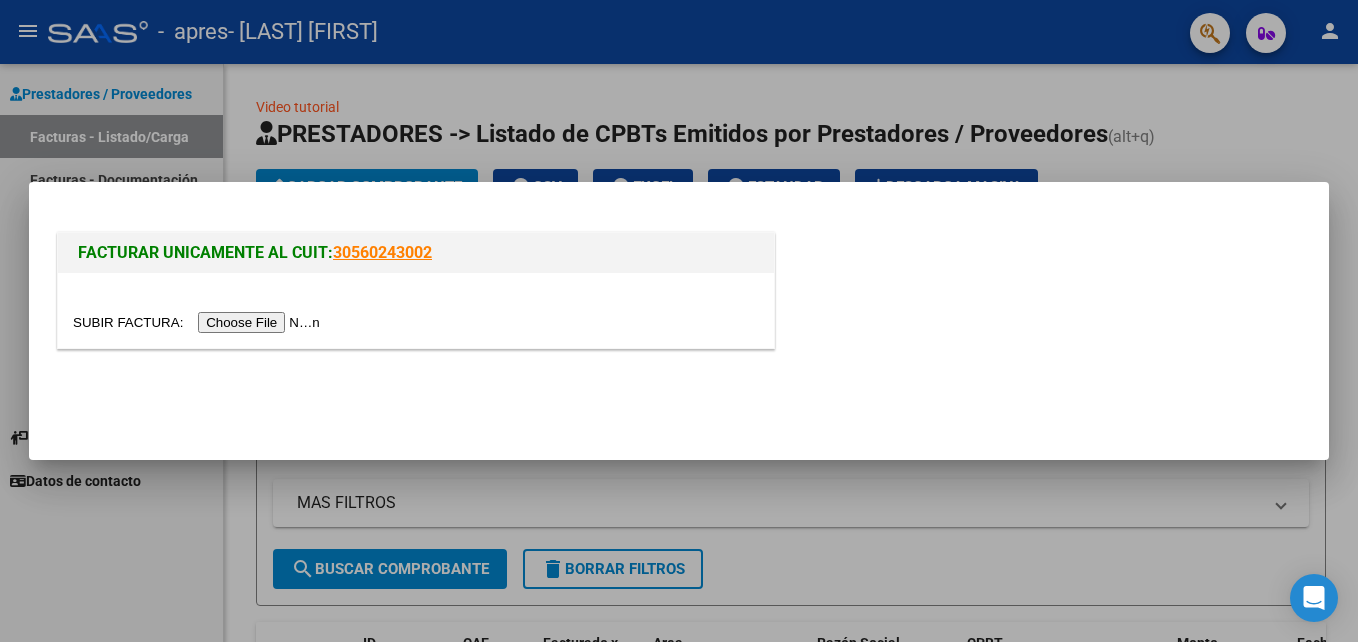 click at bounding box center (199, 322) 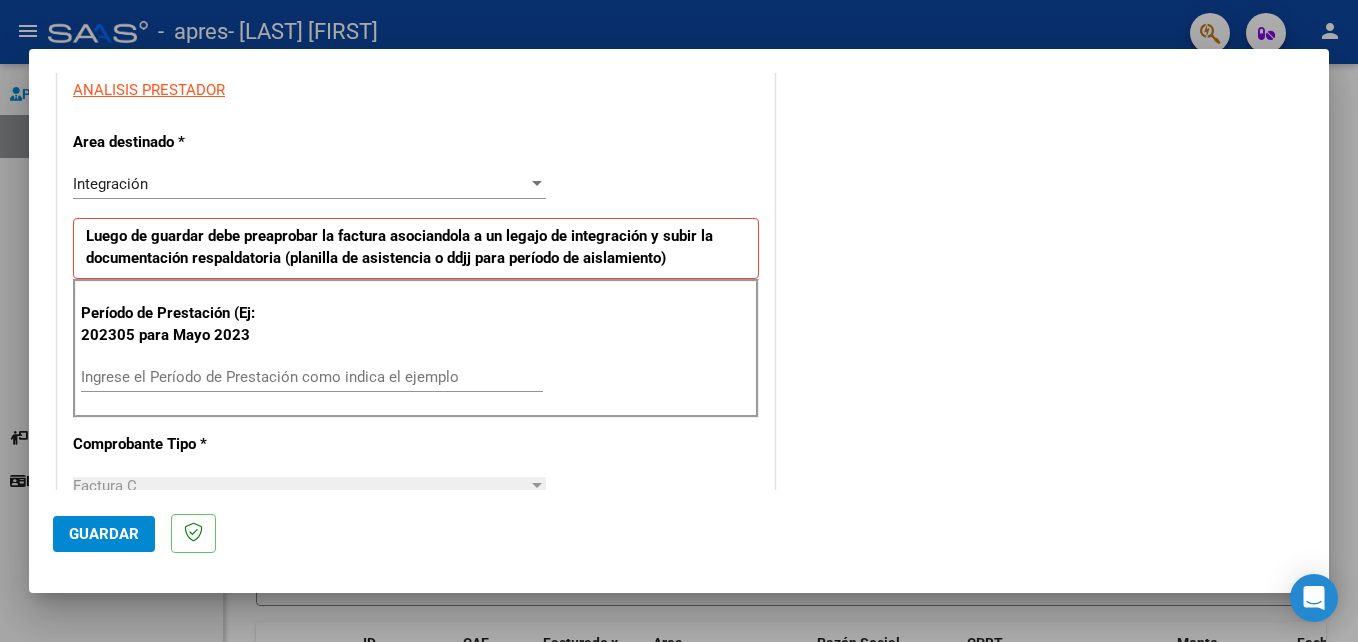 scroll, scrollTop: 396, scrollLeft: 0, axis: vertical 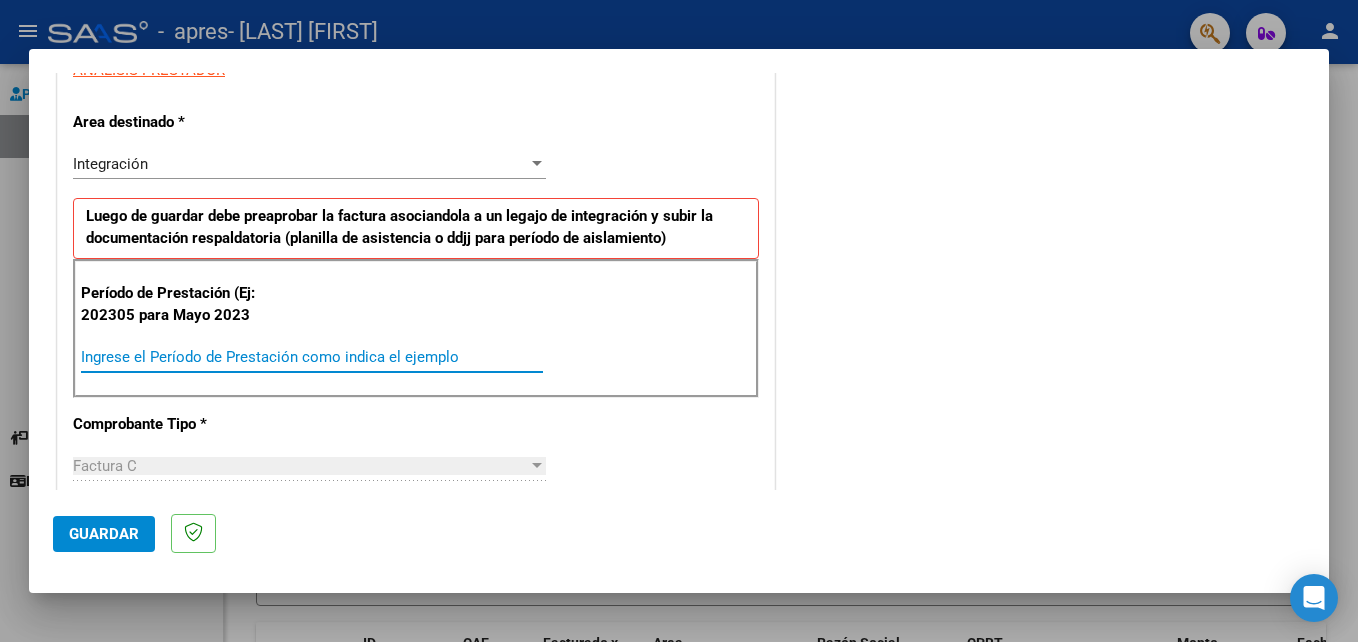 click on "Ingrese el Período de Prestación como indica el ejemplo" at bounding box center [312, 357] 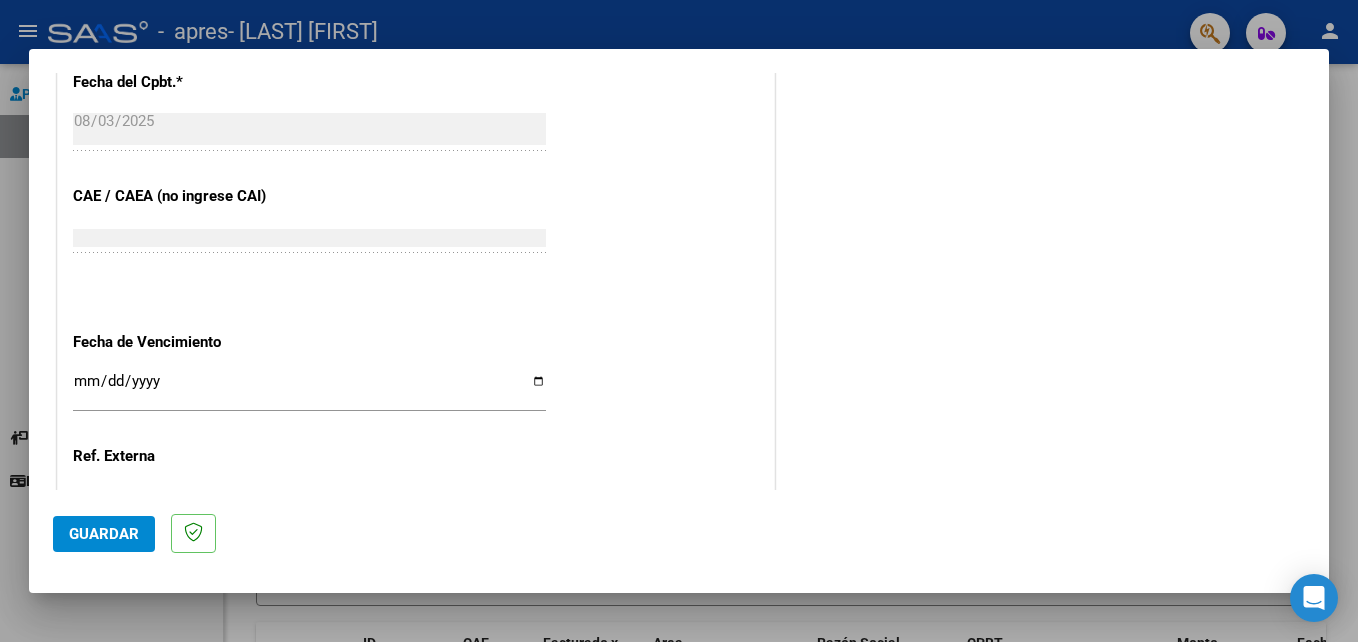 scroll, scrollTop: 1147, scrollLeft: 0, axis: vertical 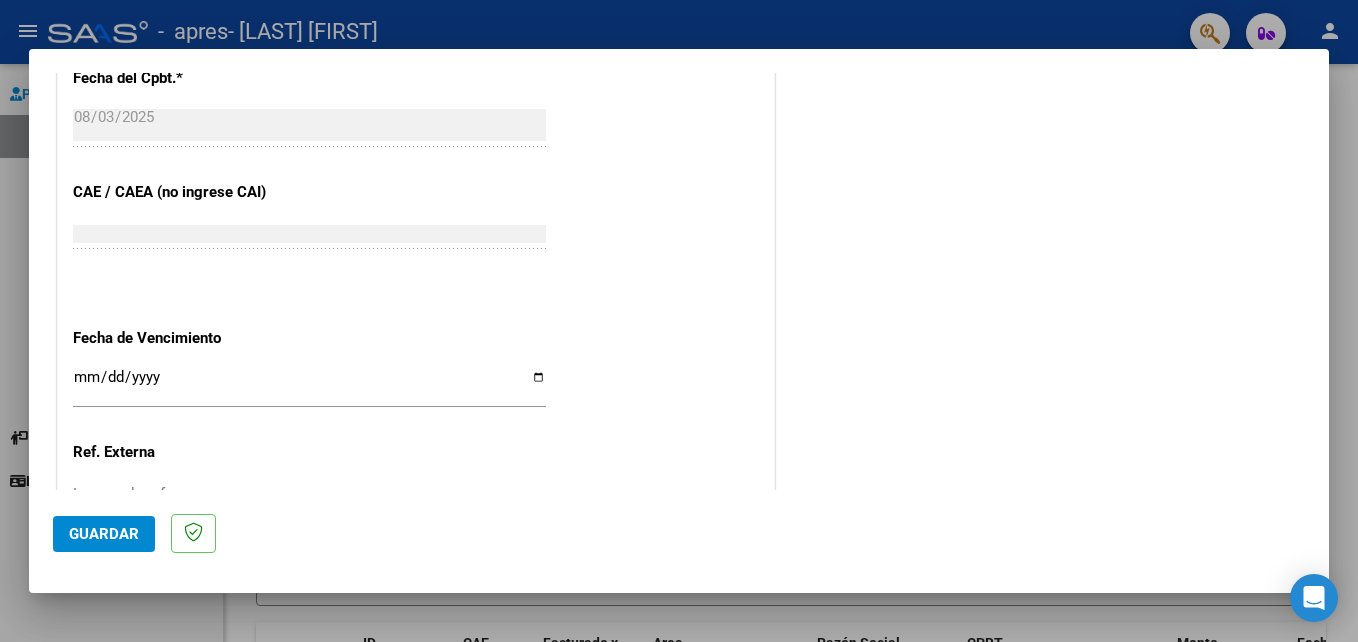 type on "202507" 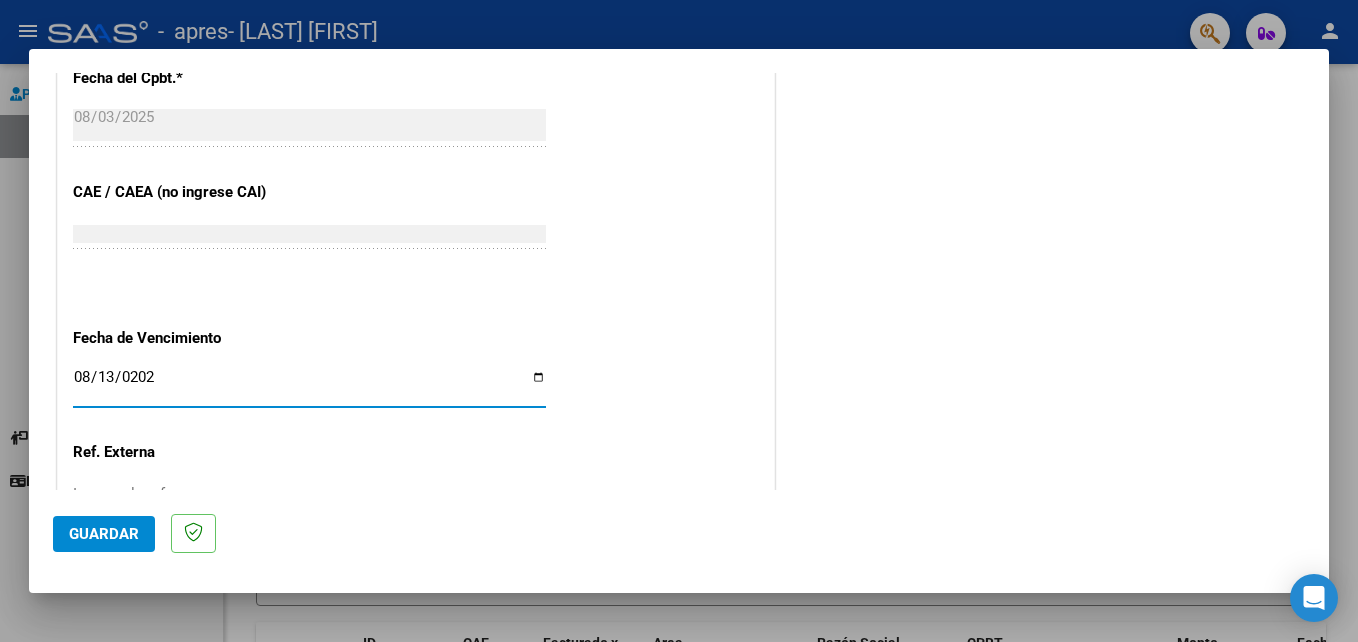 type on "2025-08-13" 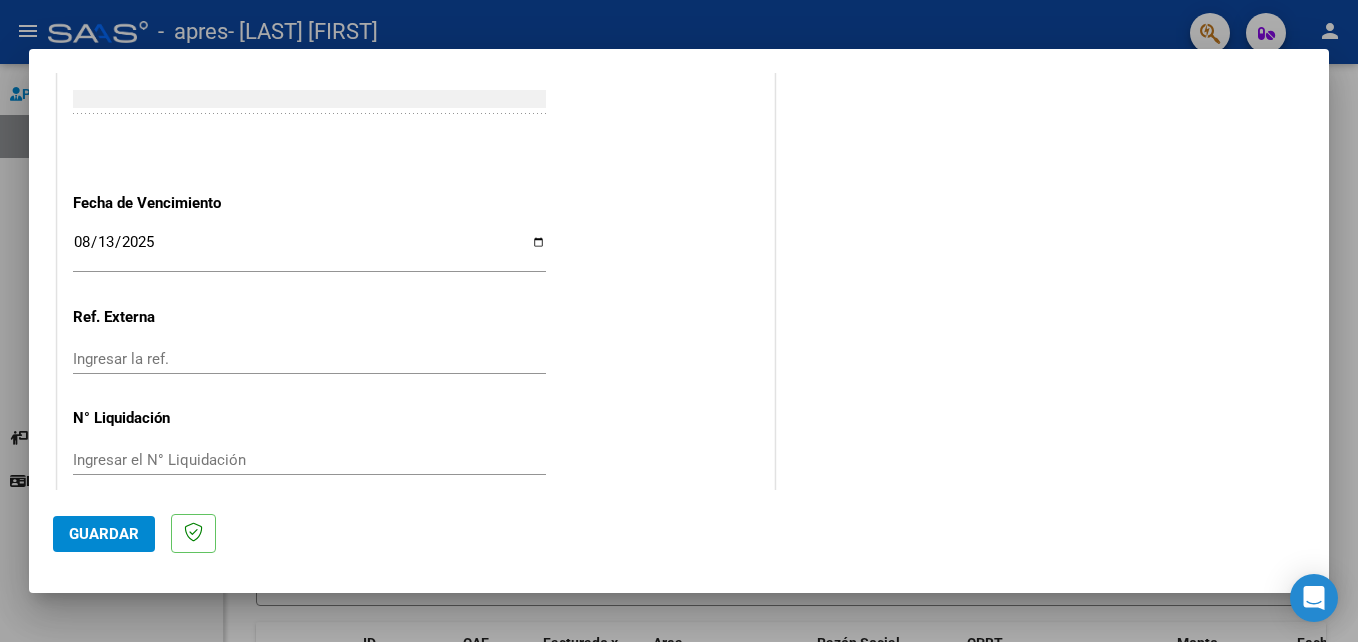 scroll, scrollTop: 1306, scrollLeft: 0, axis: vertical 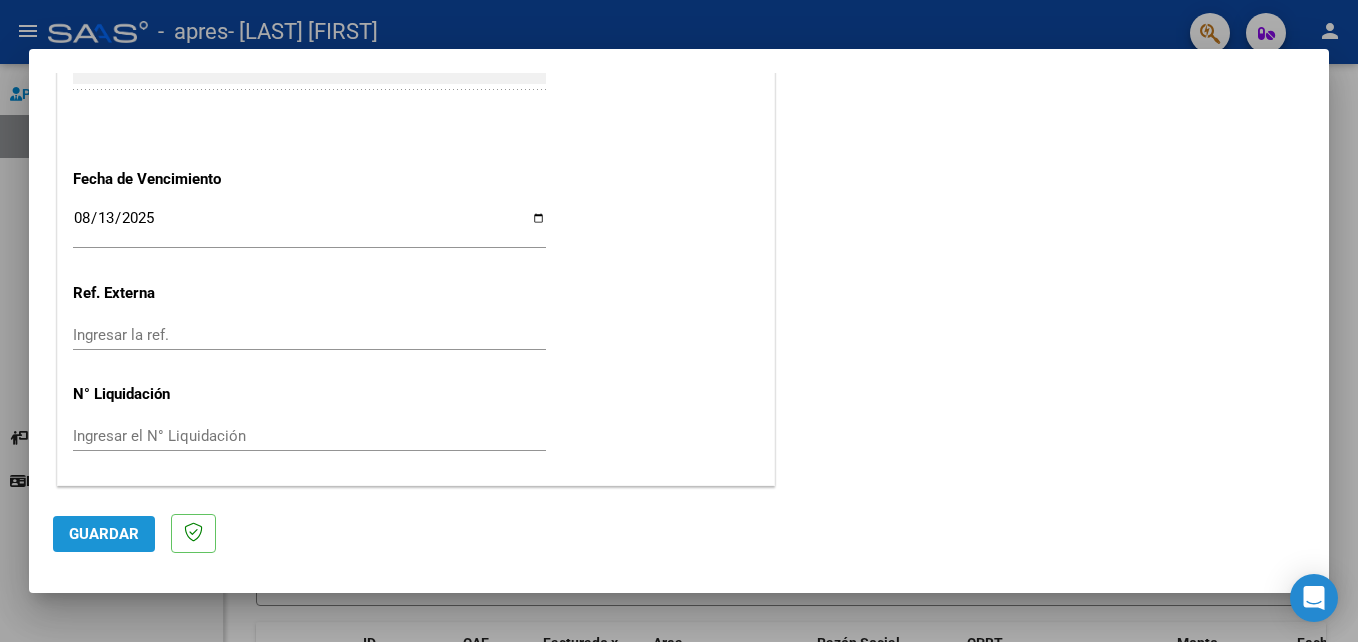 click on "Guardar" 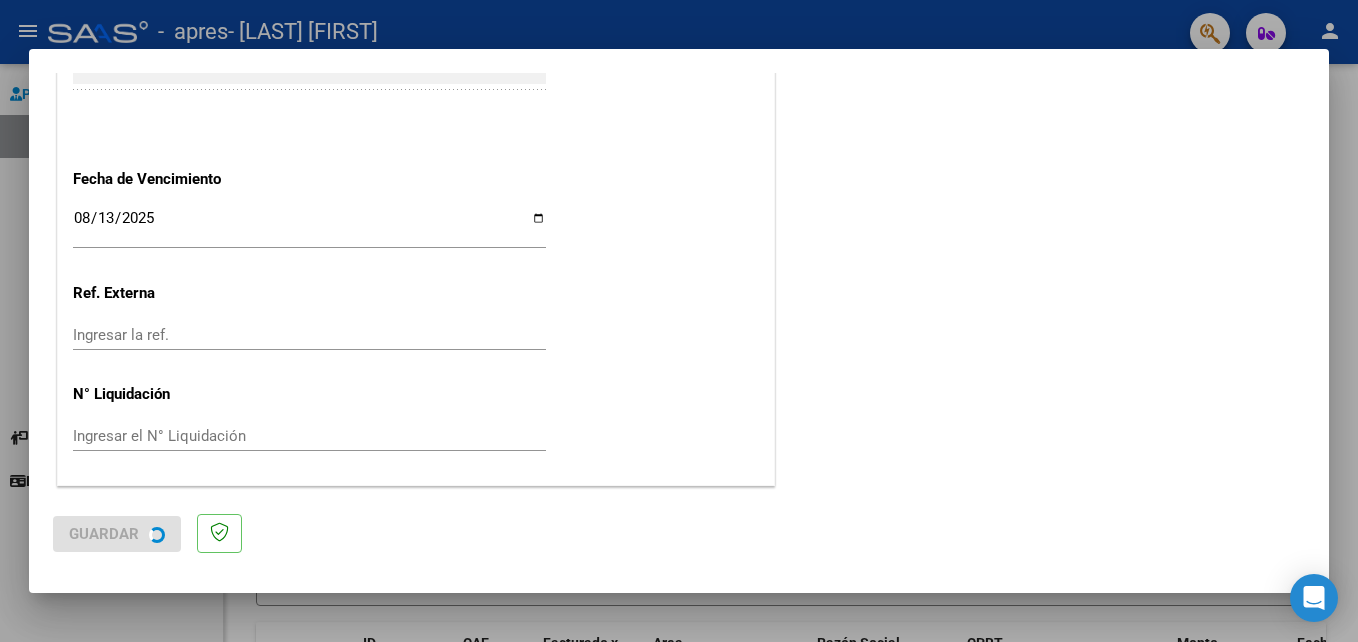 scroll, scrollTop: 0, scrollLeft: 0, axis: both 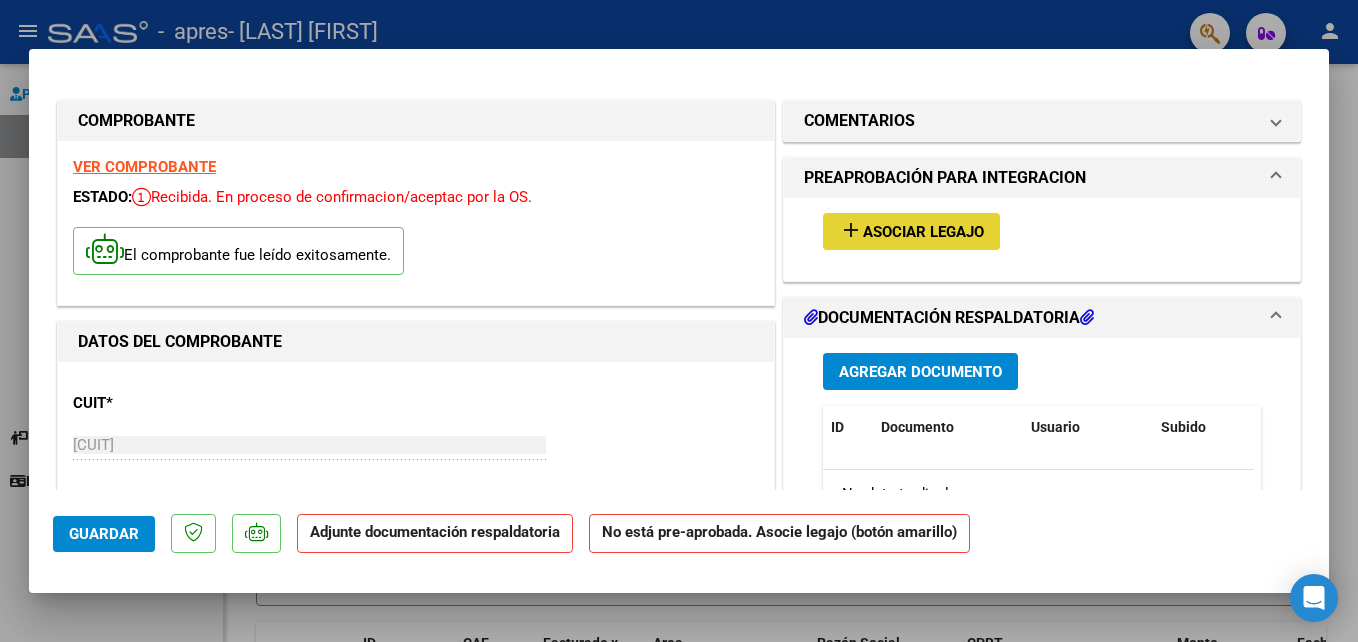 click on "Asociar Legajo" at bounding box center [923, 232] 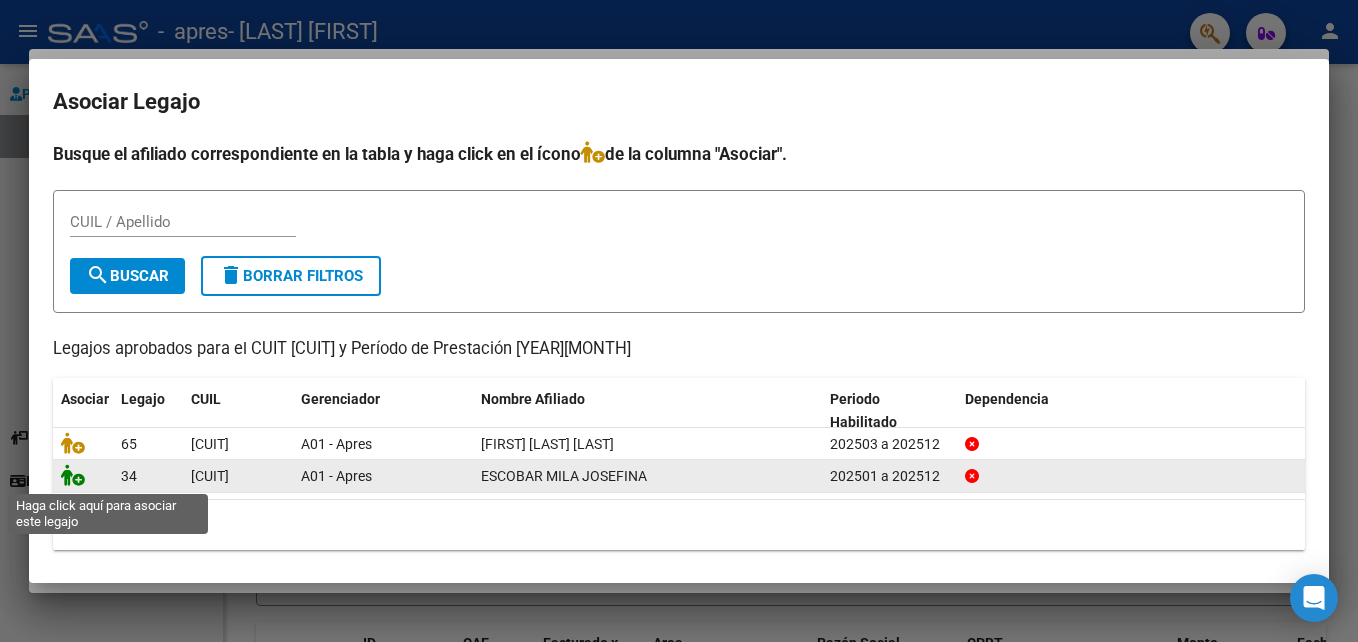 click 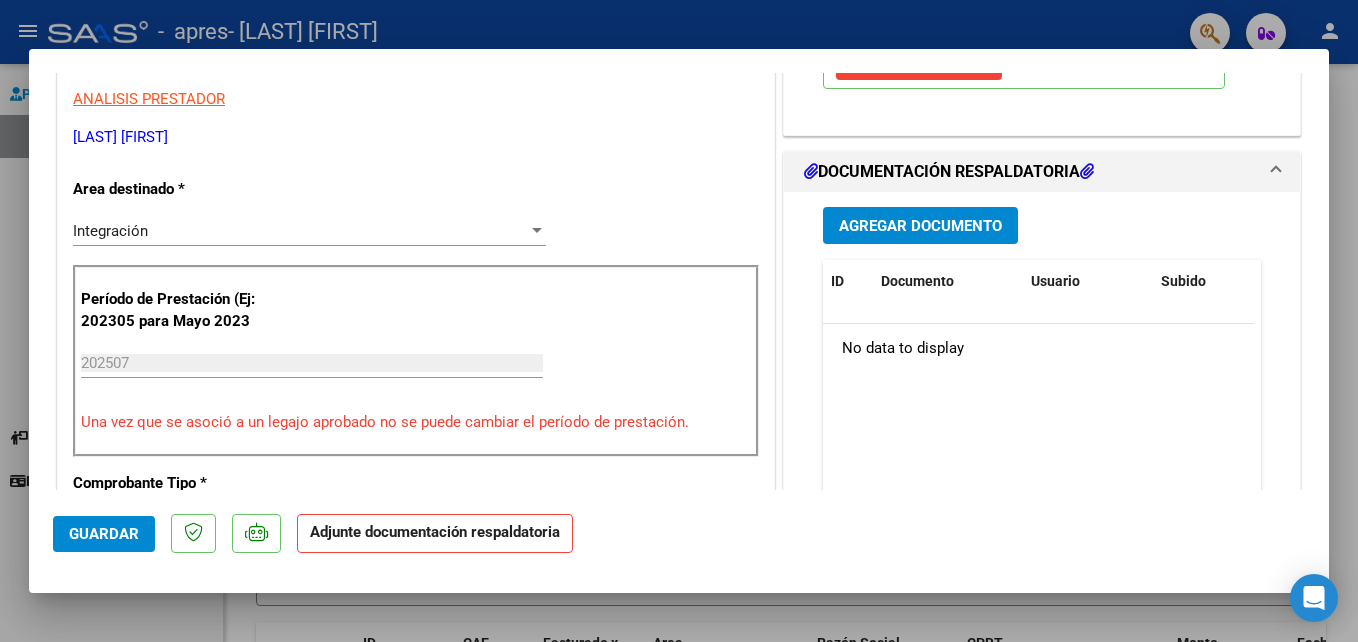 scroll, scrollTop: 408, scrollLeft: 0, axis: vertical 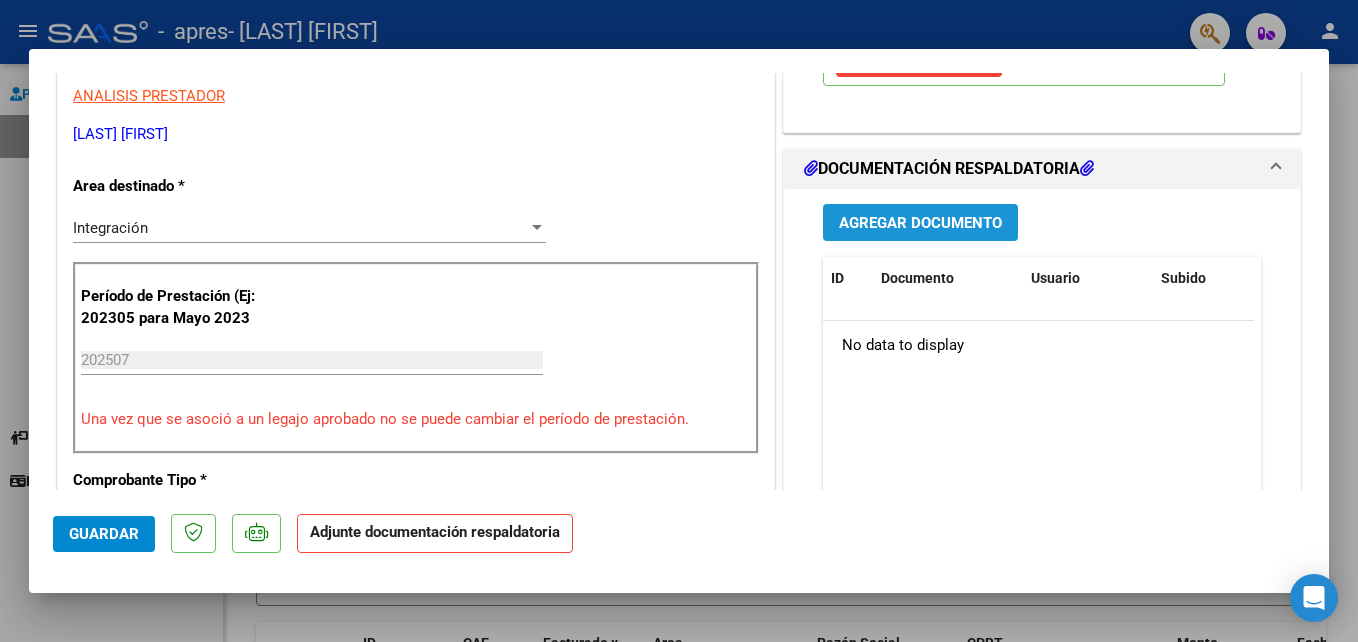 click on "Agregar Documento" at bounding box center (920, 223) 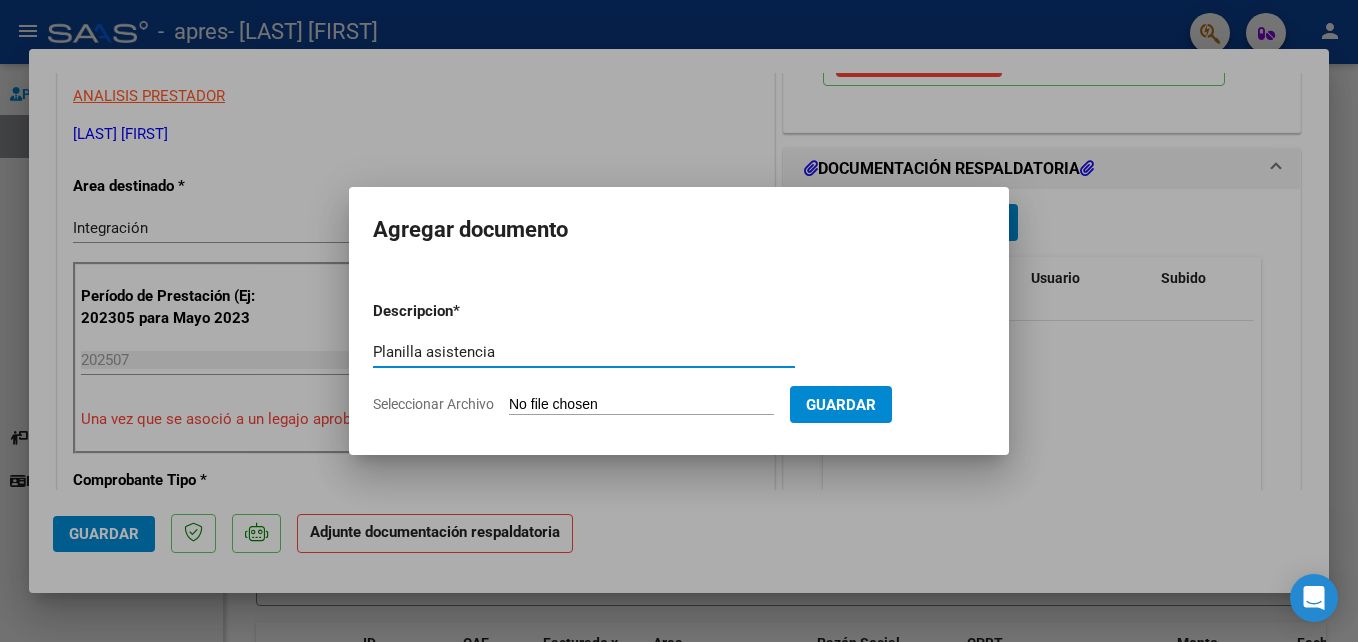 type on "Planilla asistencia" 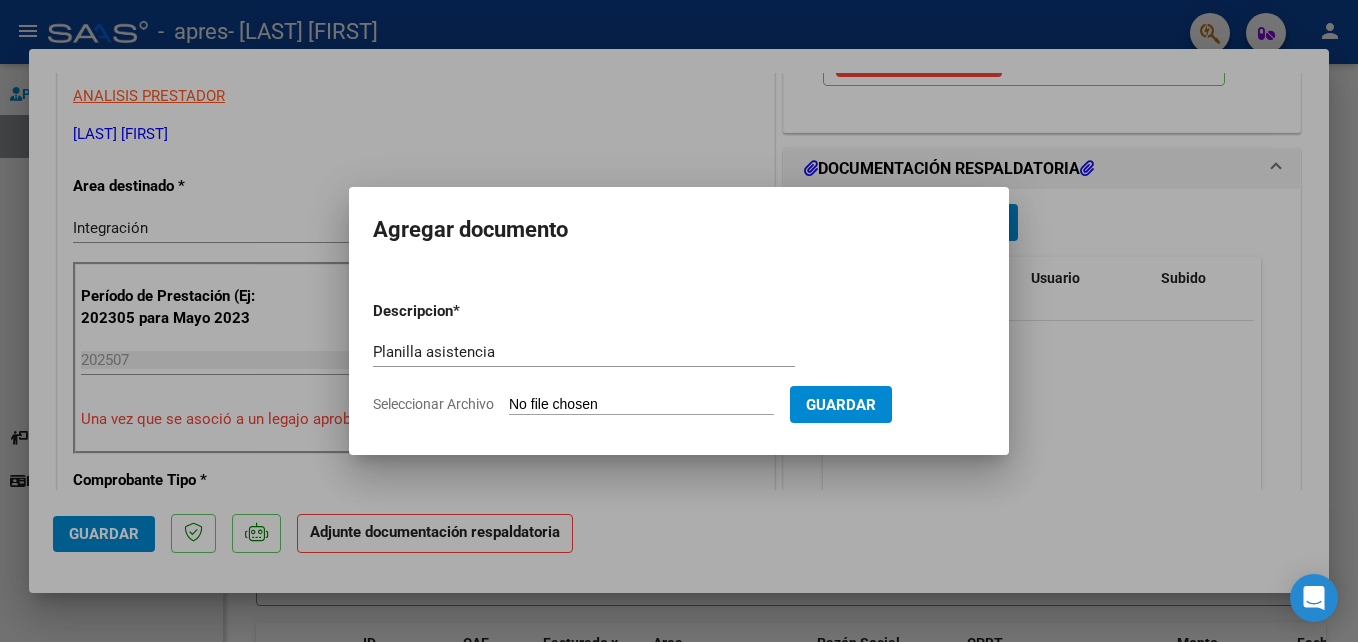 click on "Seleccionar Archivo" 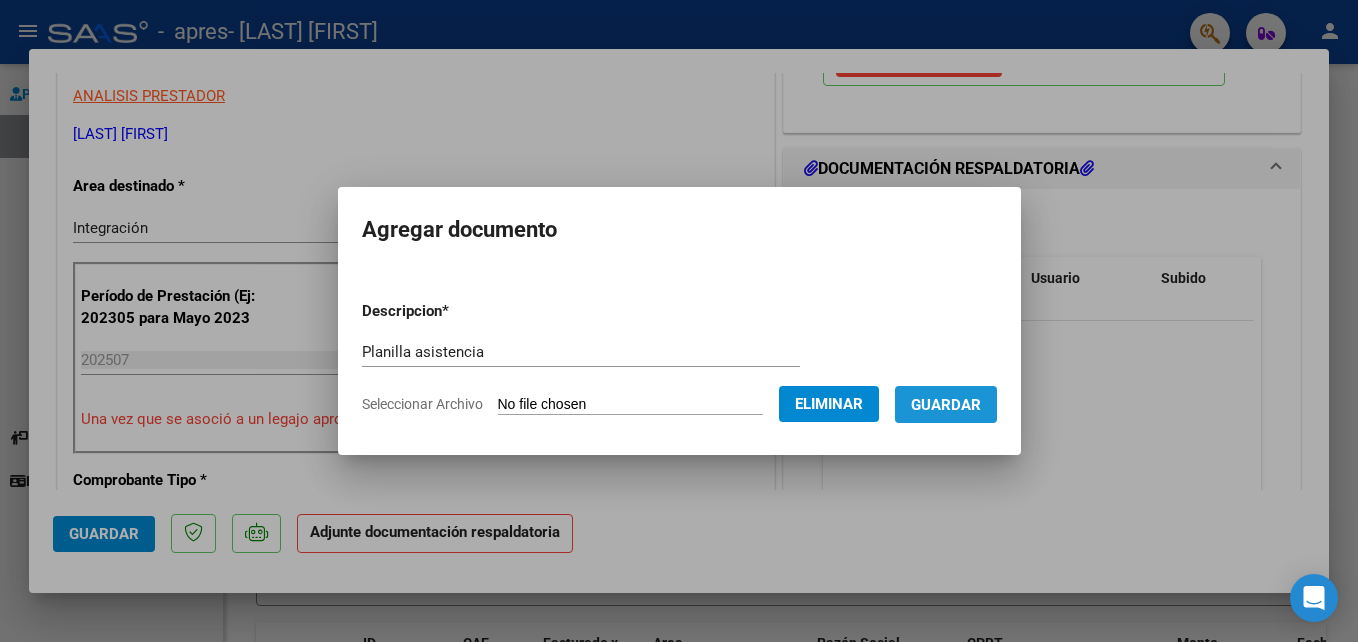 click on "Guardar" at bounding box center [946, 405] 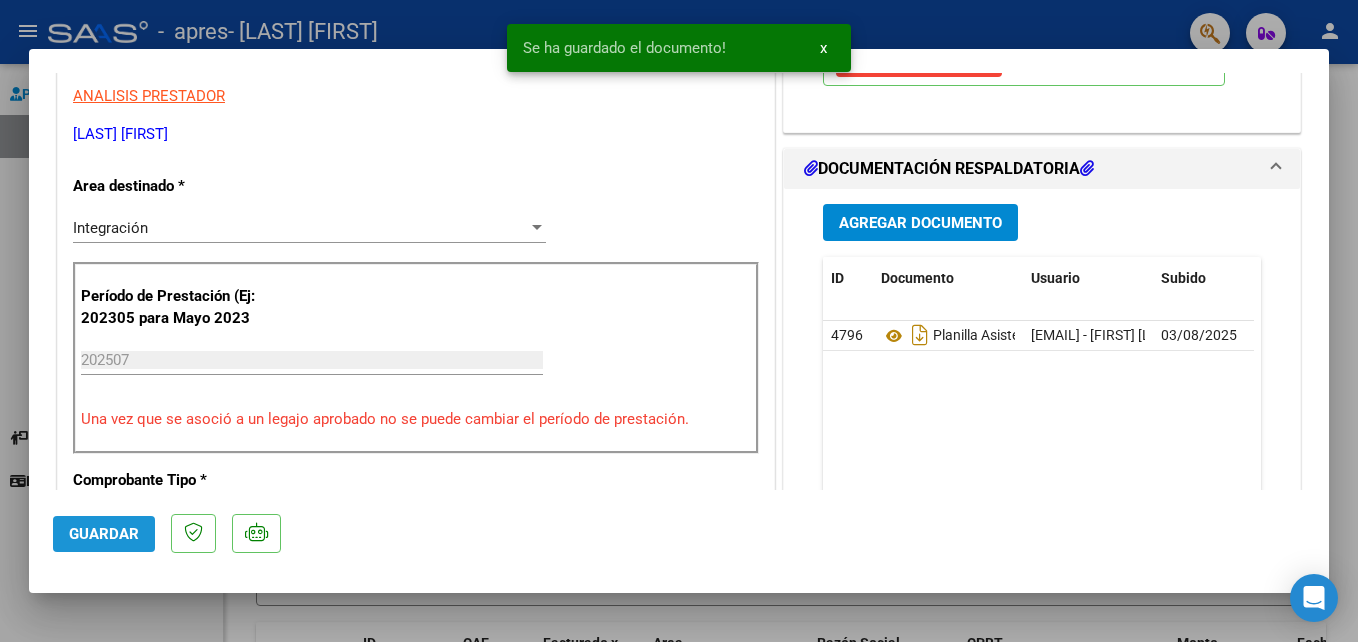 click on "Guardar" 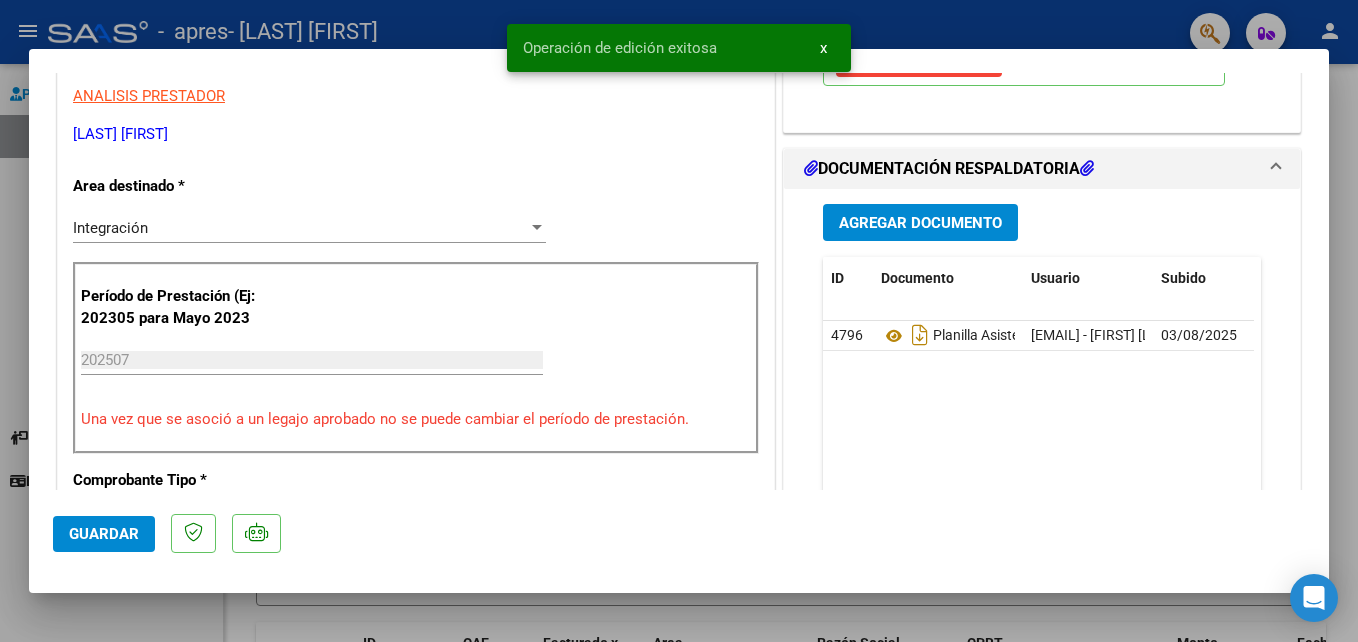 click at bounding box center [679, 321] 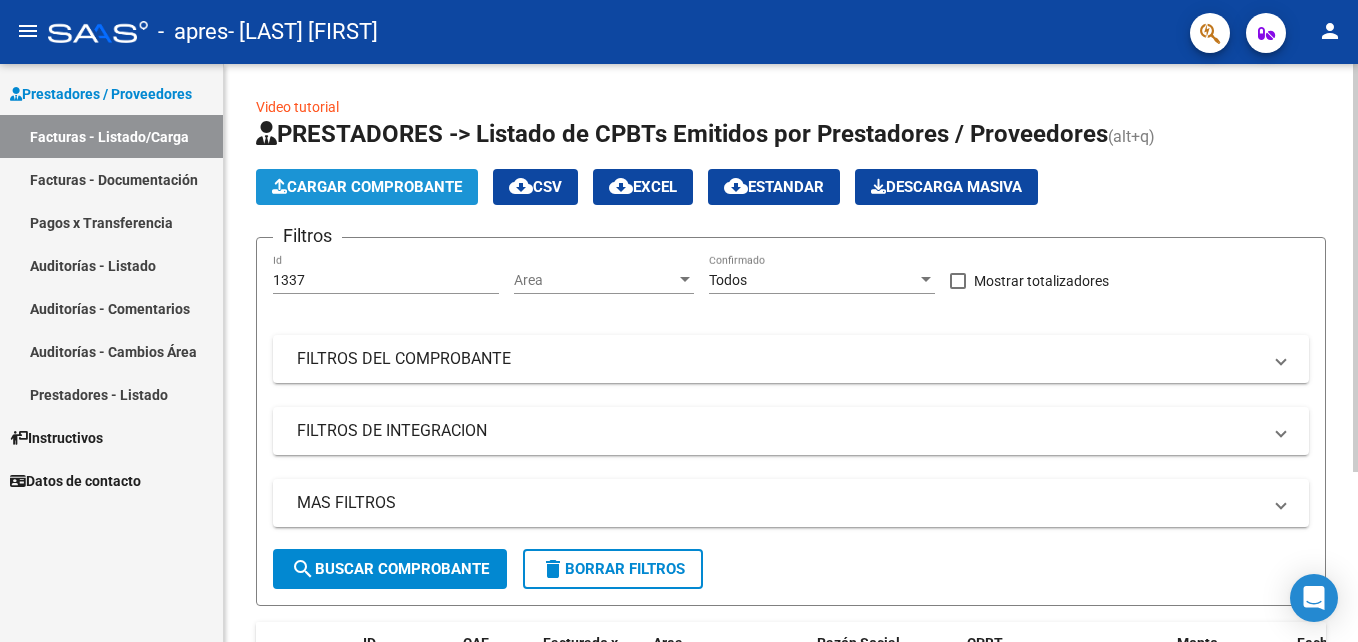 click on "Cargar Comprobante" 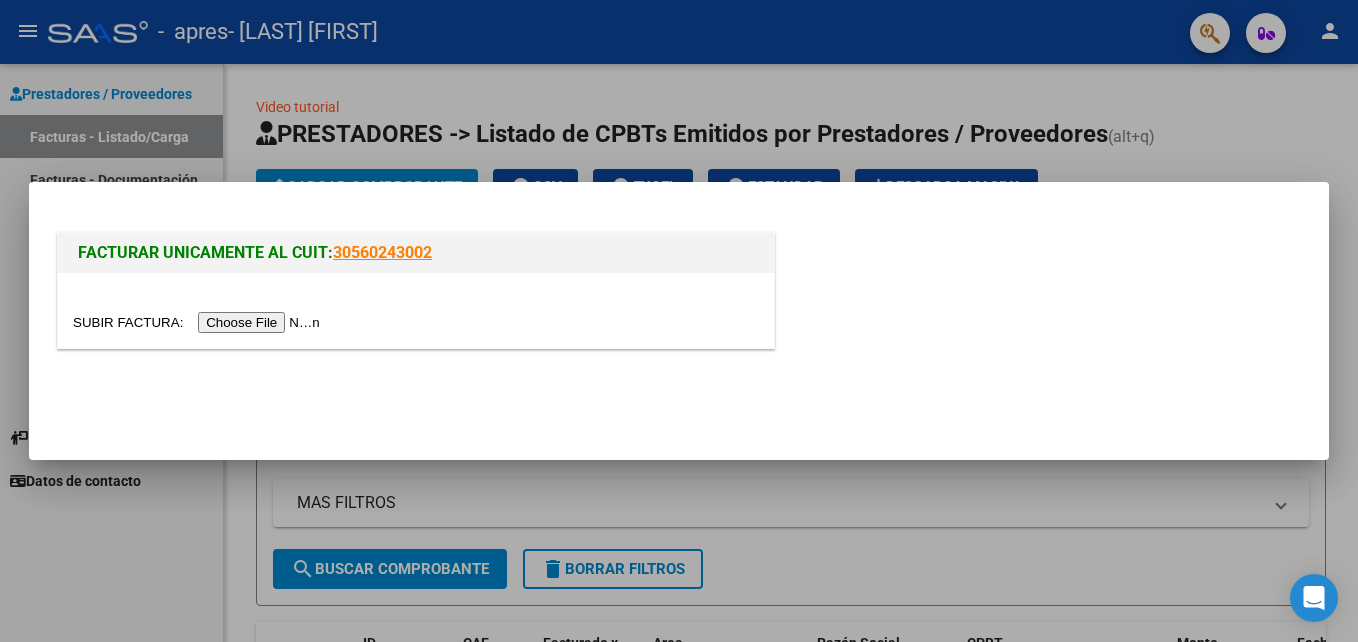 click at bounding box center [199, 322] 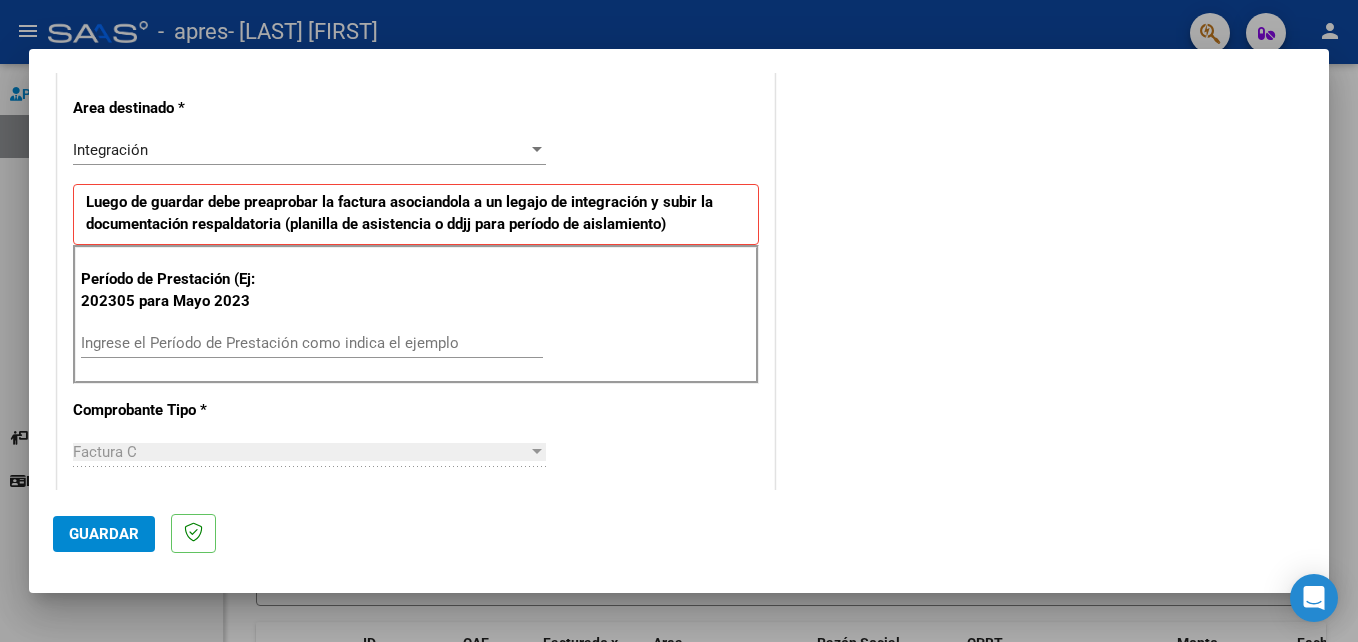scroll, scrollTop: 416, scrollLeft: 0, axis: vertical 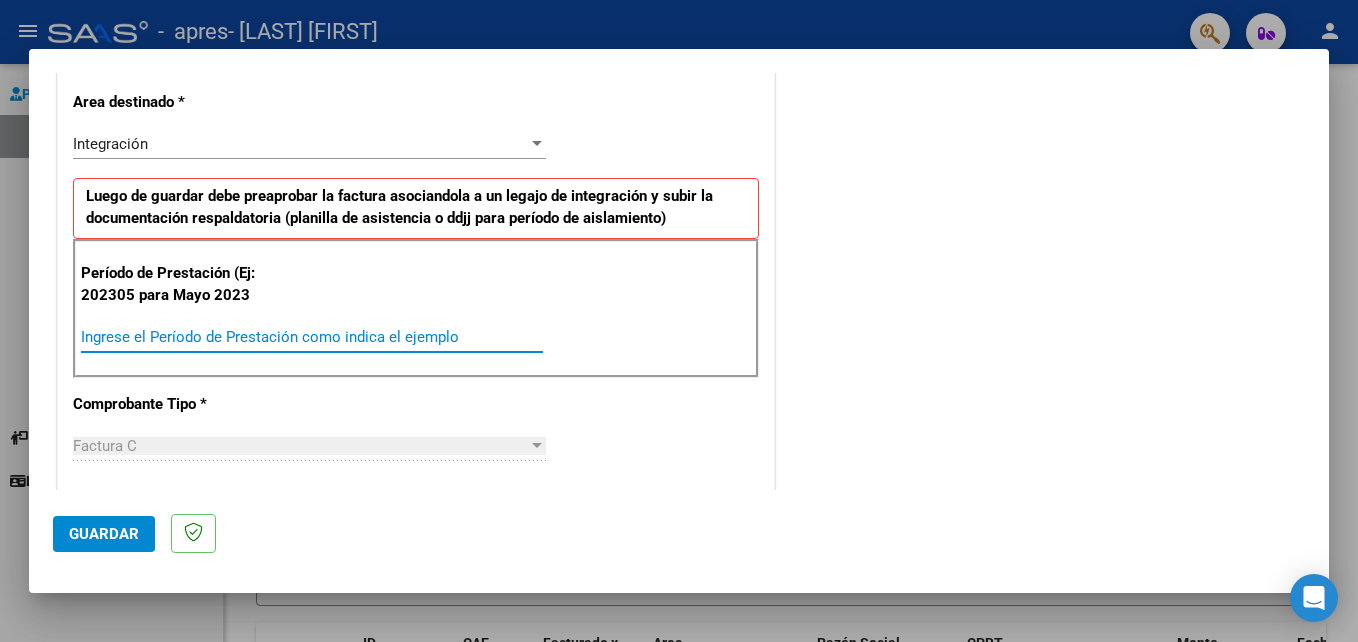 click on "Ingrese el Período de Prestación como indica el ejemplo" at bounding box center [312, 337] 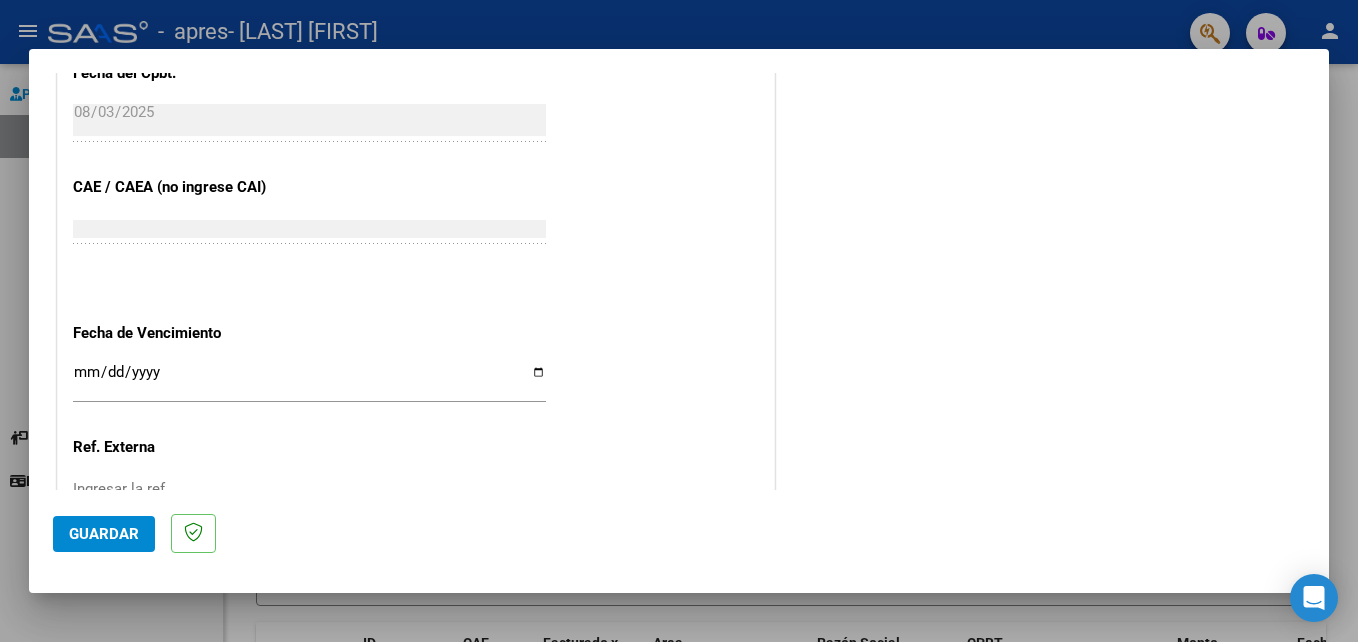 scroll, scrollTop: 1155, scrollLeft: 0, axis: vertical 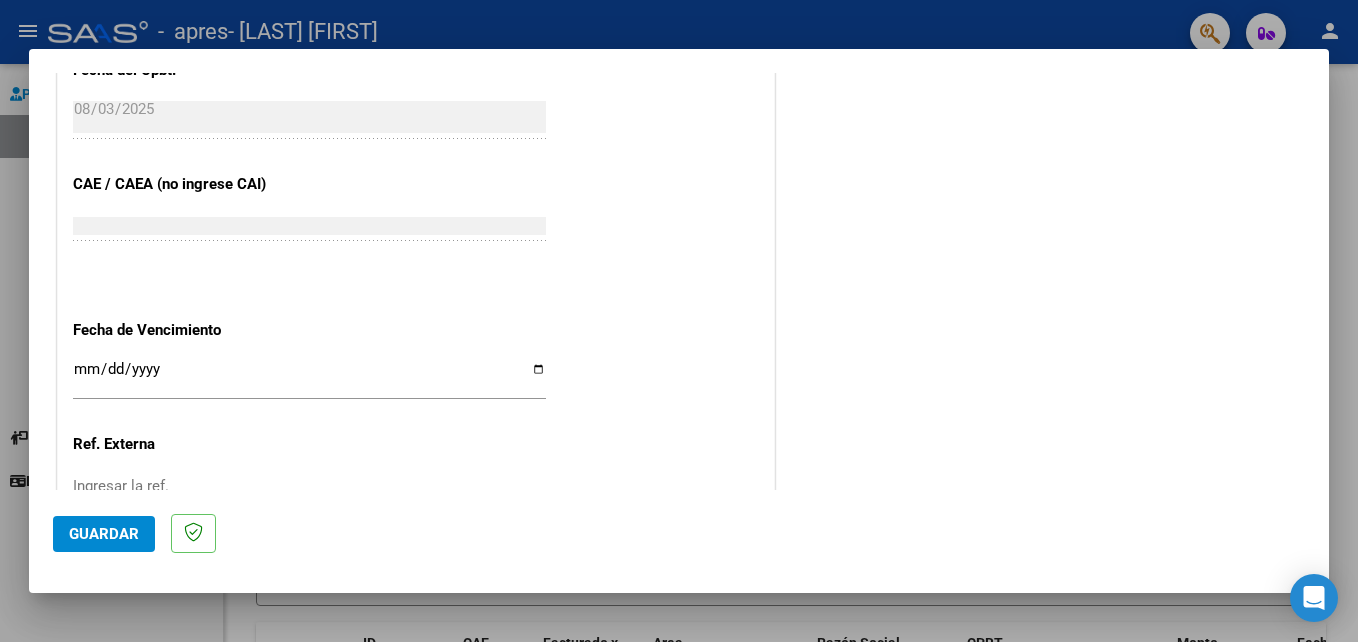 type on "202507" 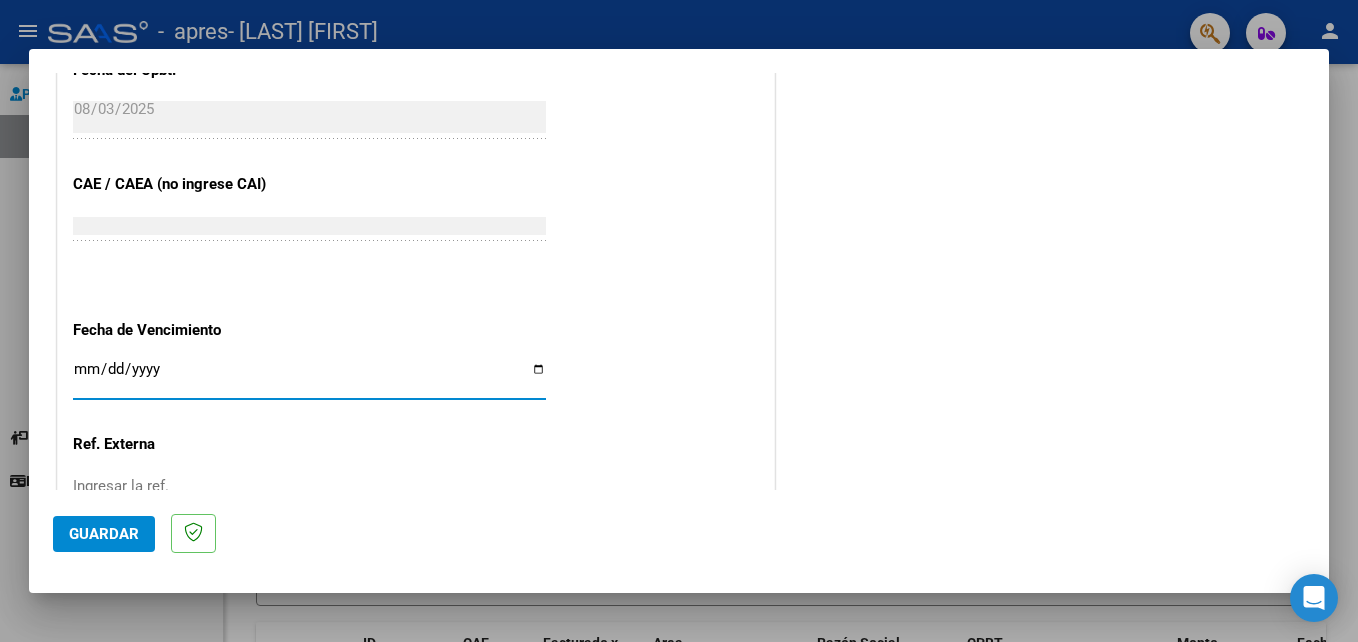 click on "Ingresar la fecha" at bounding box center [309, 377] 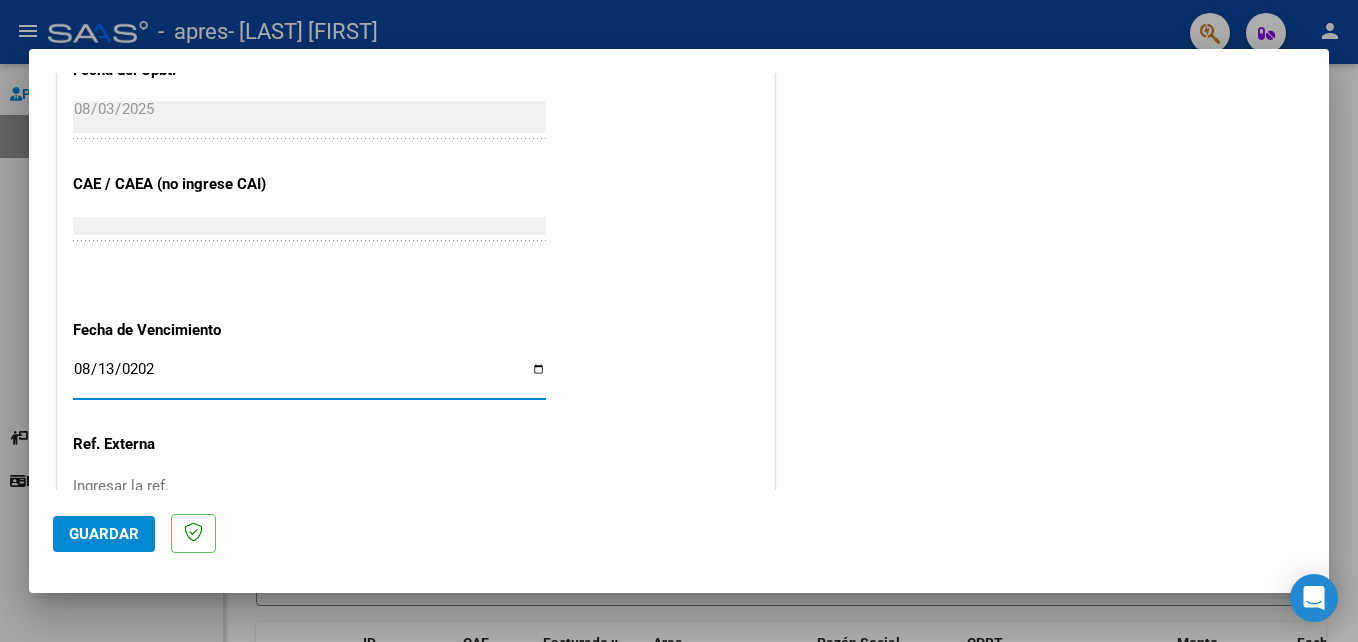type on "2025-08-13" 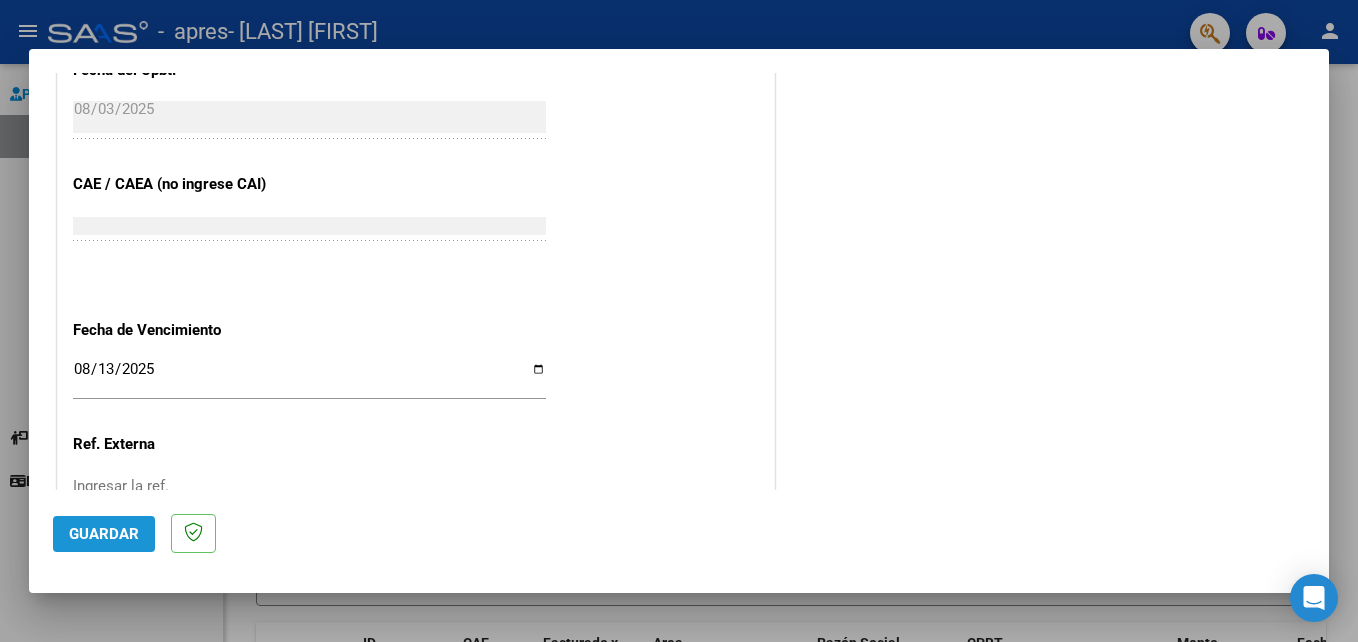 click on "Guardar" 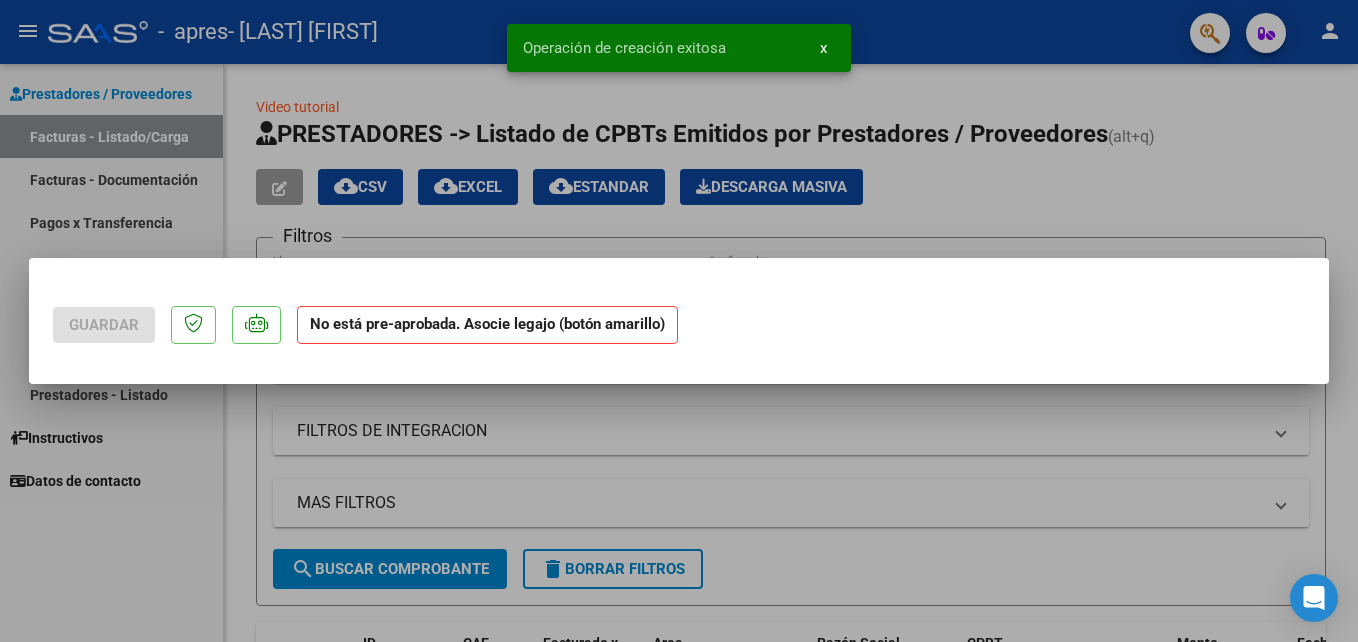 scroll, scrollTop: 0, scrollLeft: 0, axis: both 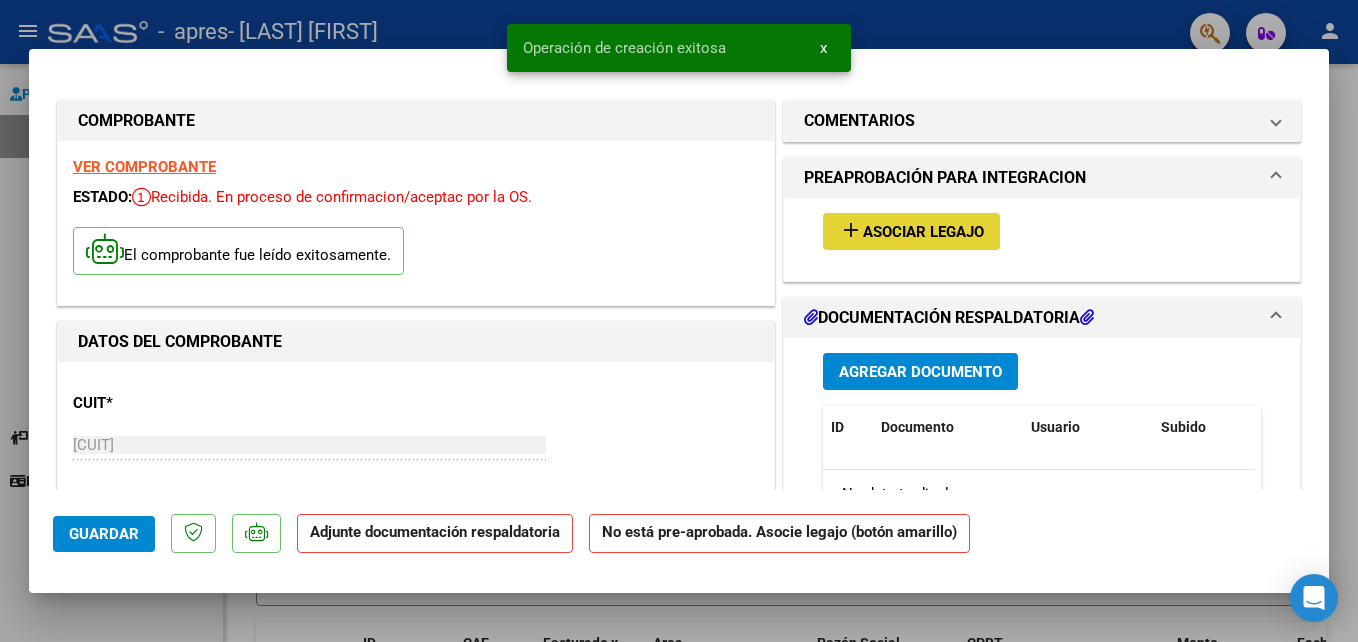 click on "Asociar Legajo" at bounding box center (923, 232) 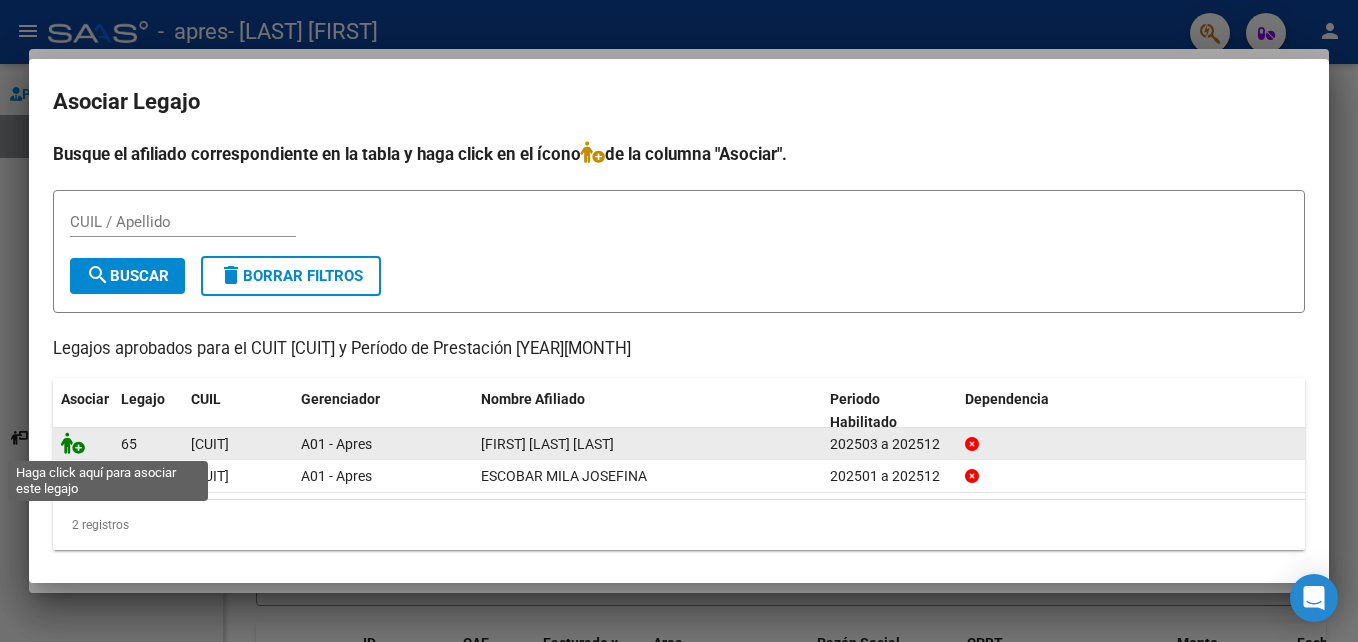 click 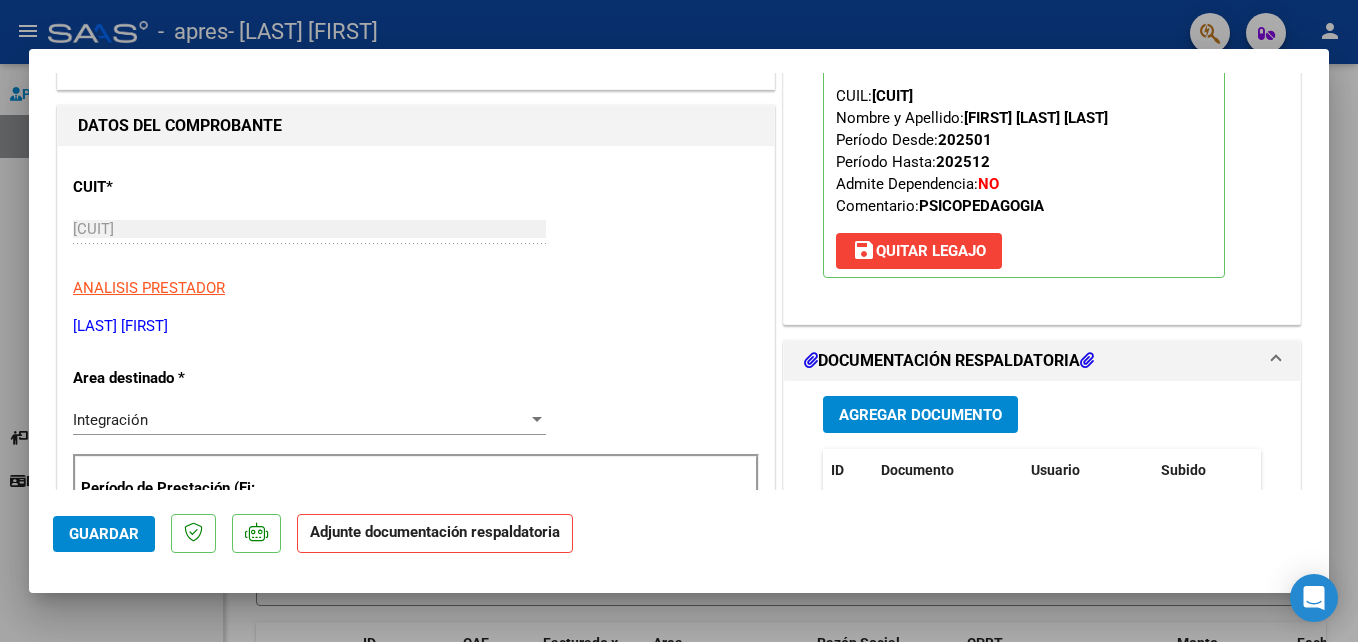 scroll, scrollTop: 217, scrollLeft: 0, axis: vertical 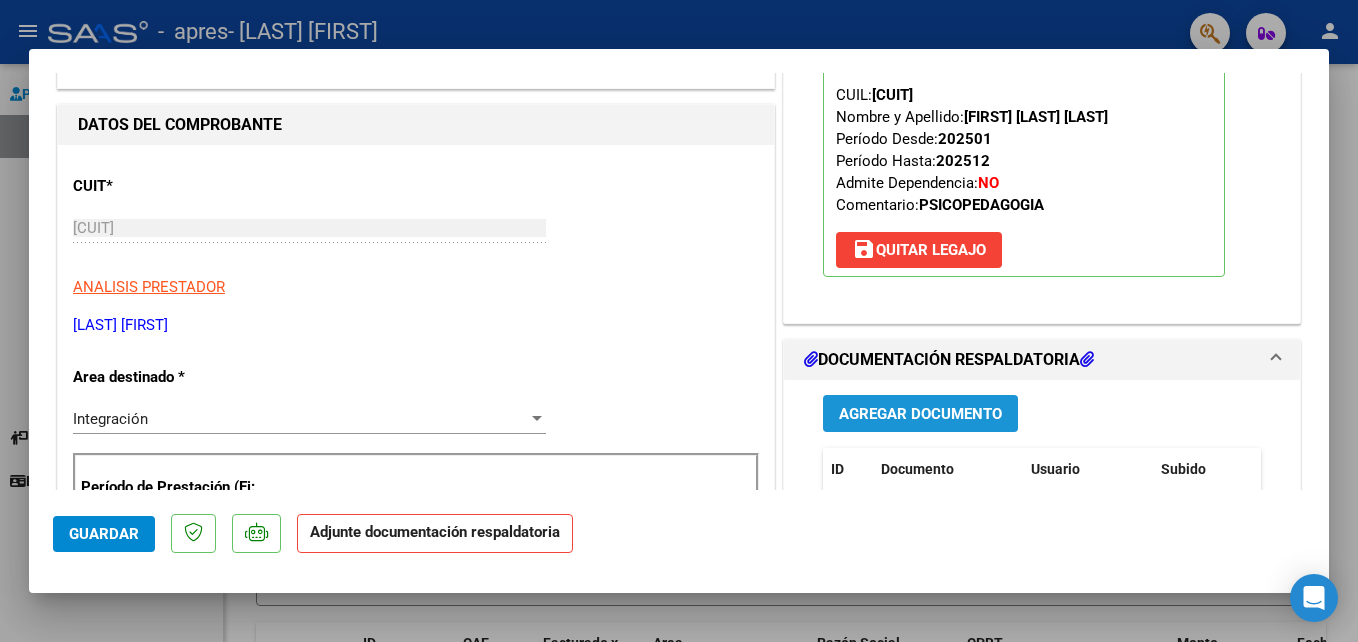 click on "Agregar Documento" at bounding box center [920, 414] 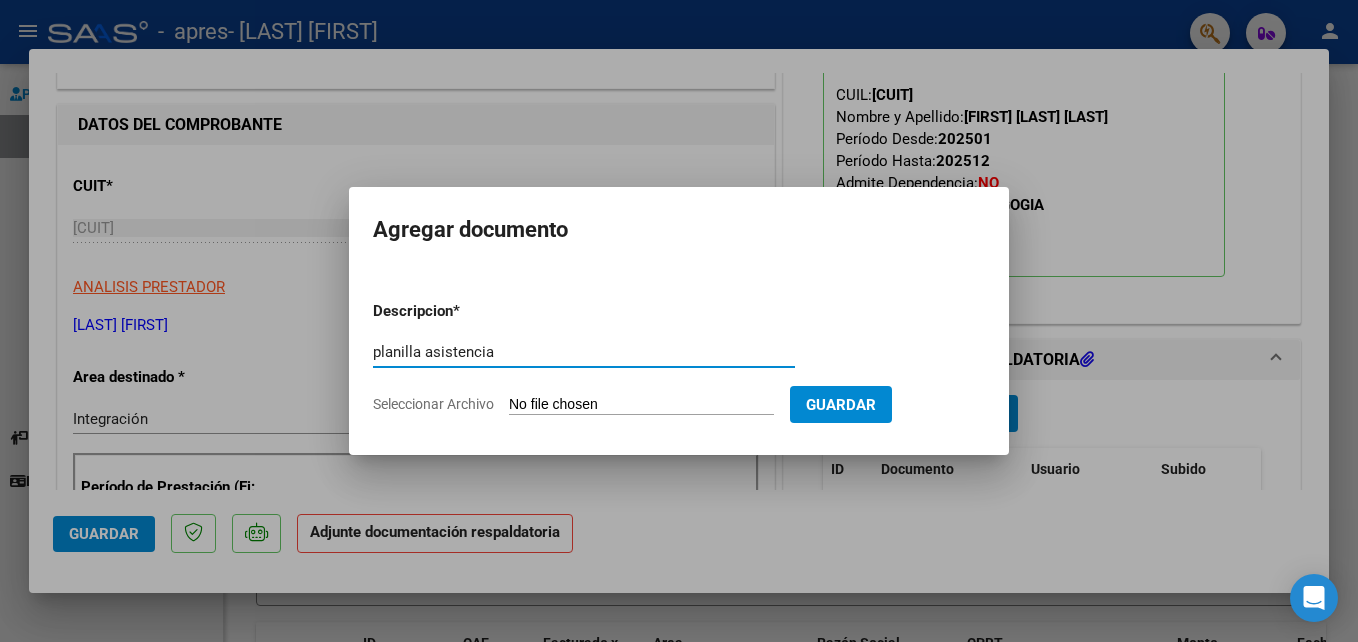 type on "planilla asistencia" 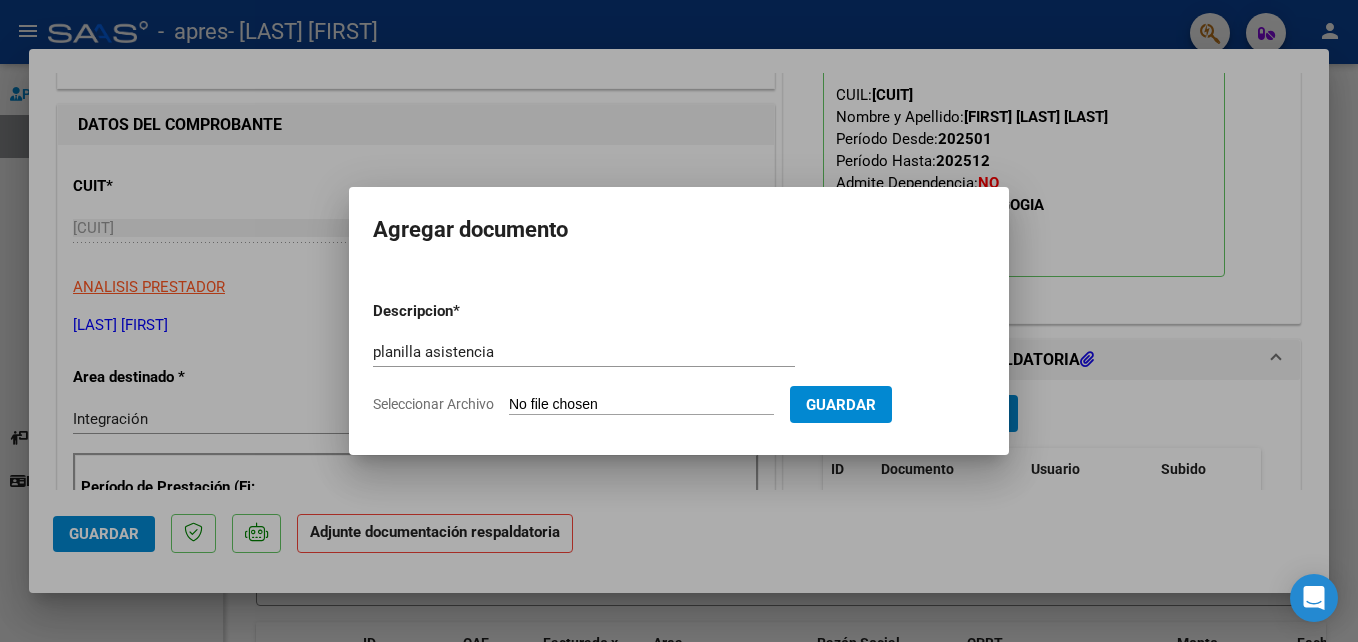 click on "Seleccionar Archivo" 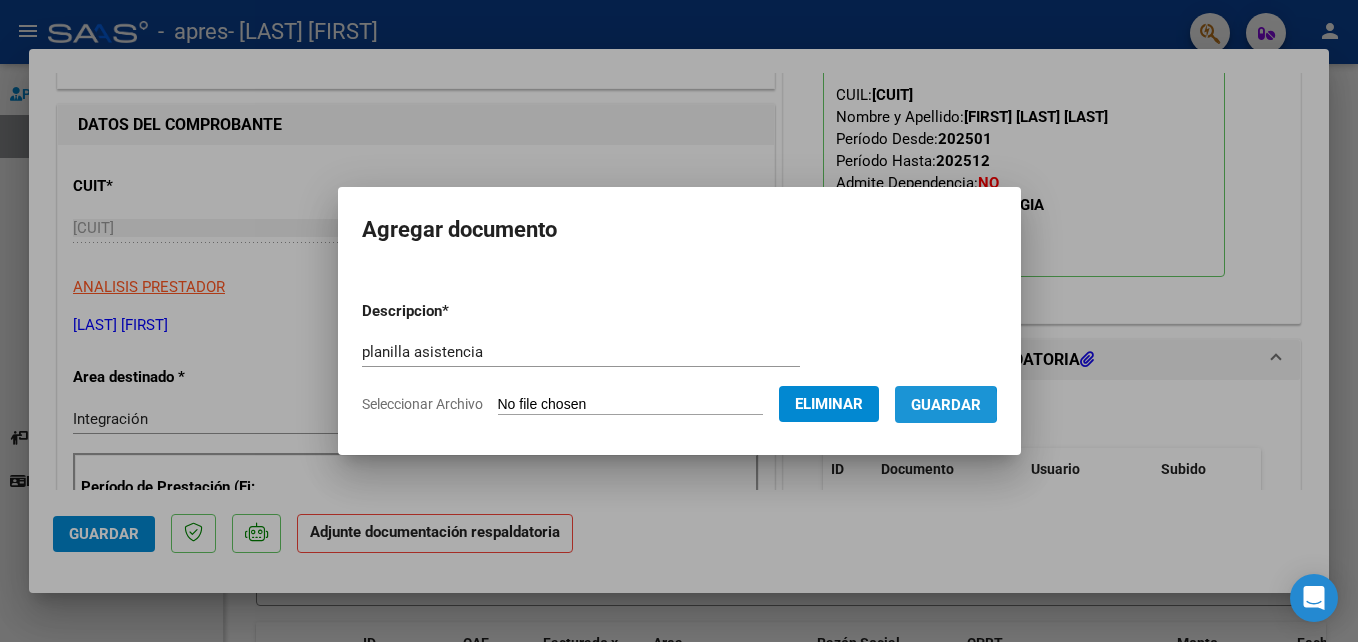 click on "Guardar" at bounding box center (946, 405) 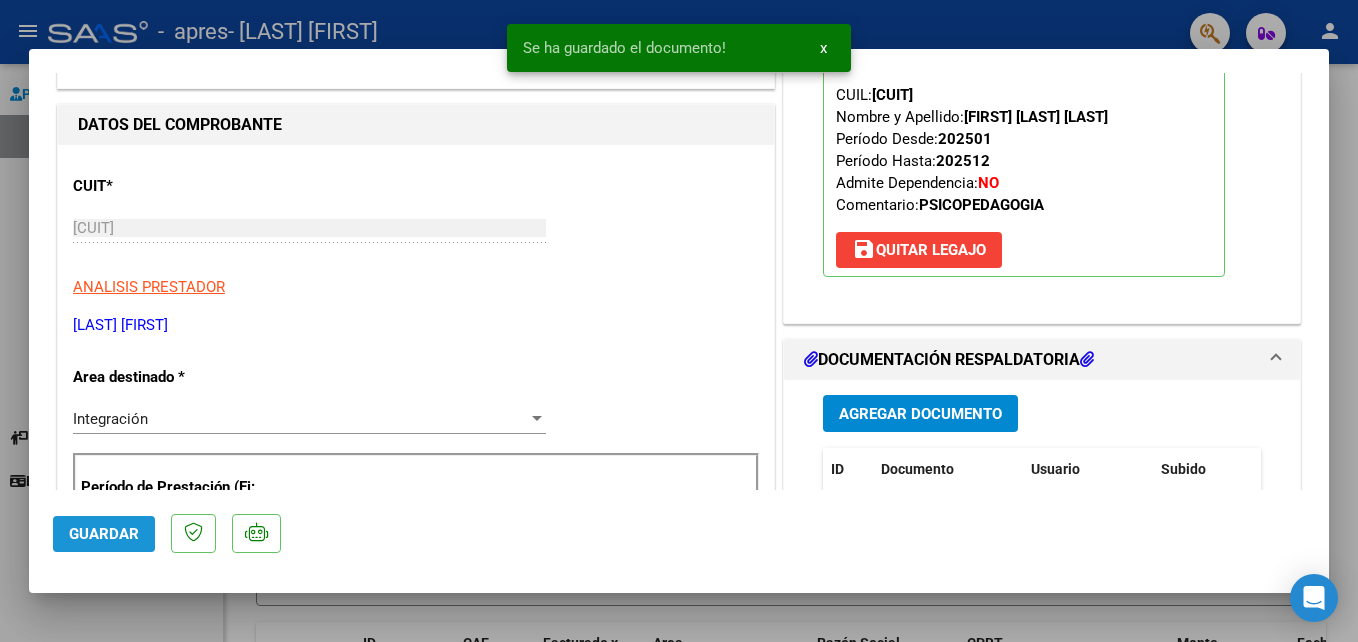click on "Guardar" 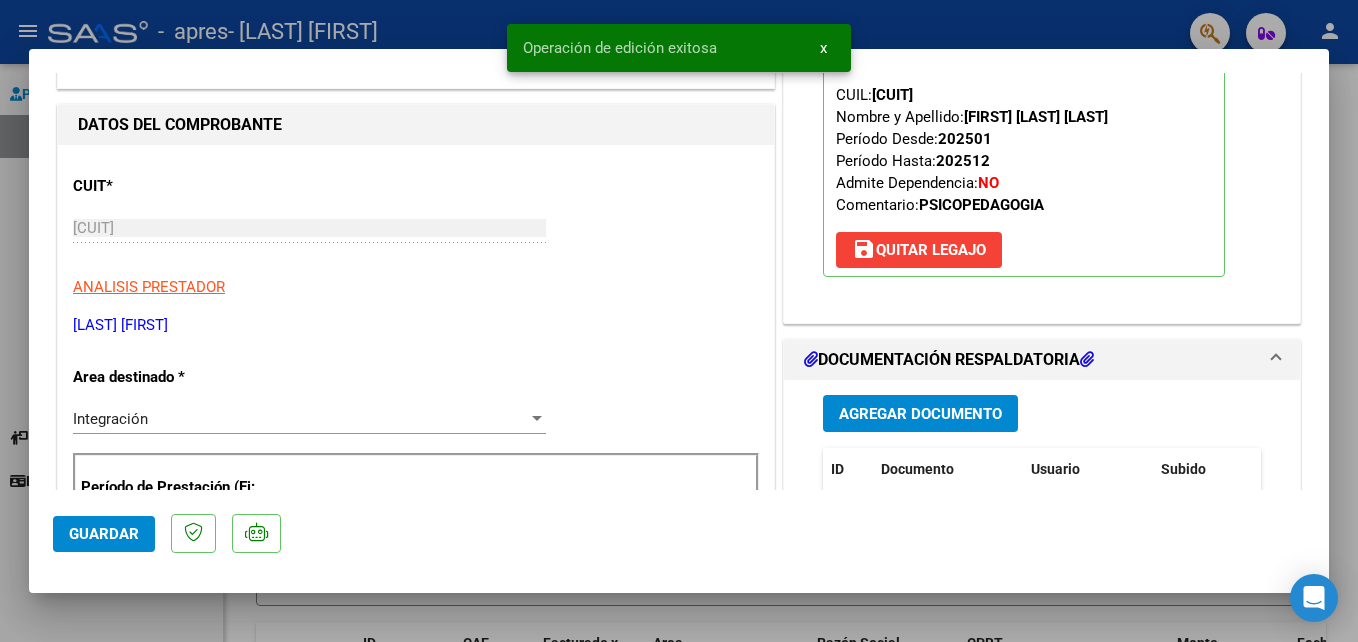 click at bounding box center [679, 321] 